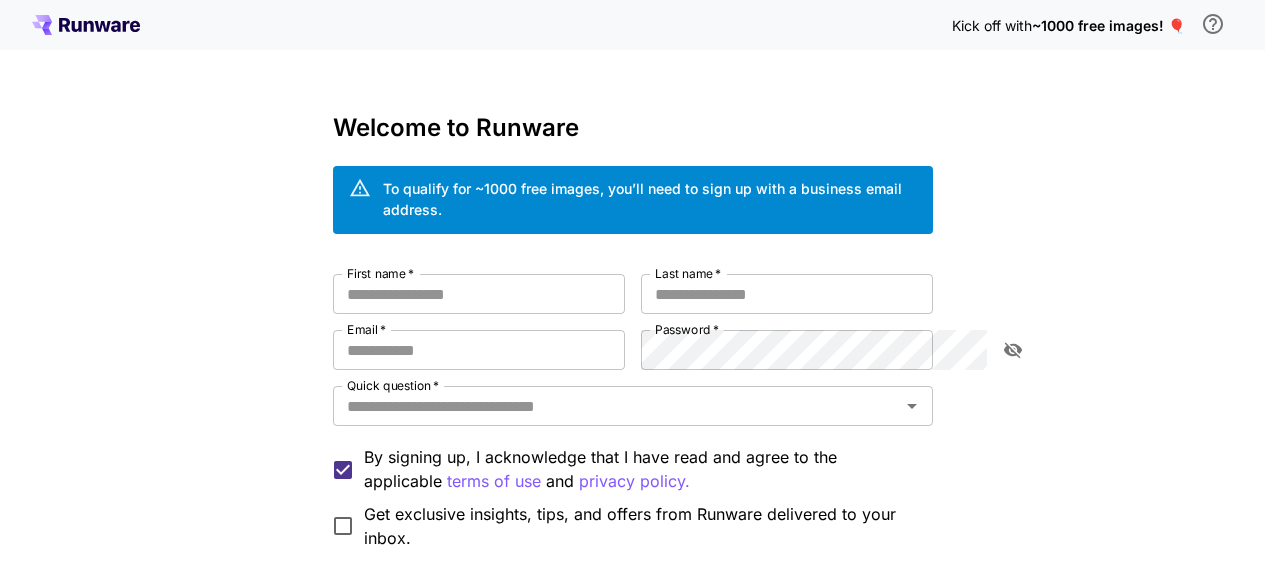 scroll, scrollTop: 0, scrollLeft: 0, axis: both 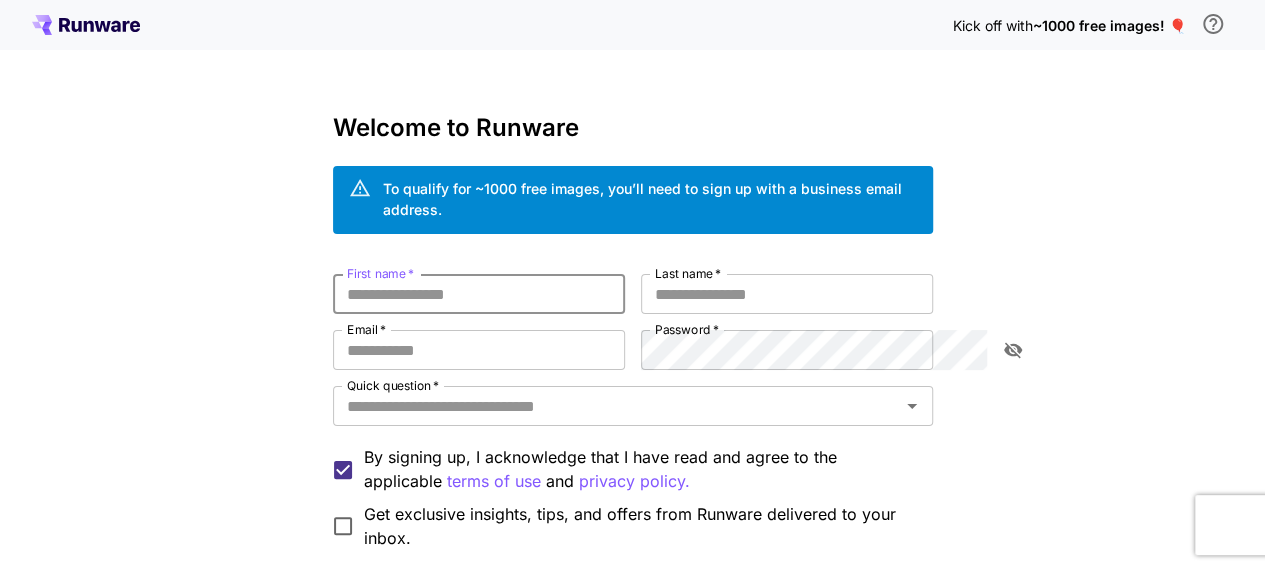 click on "First name   *" at bounding box center [479, 294] 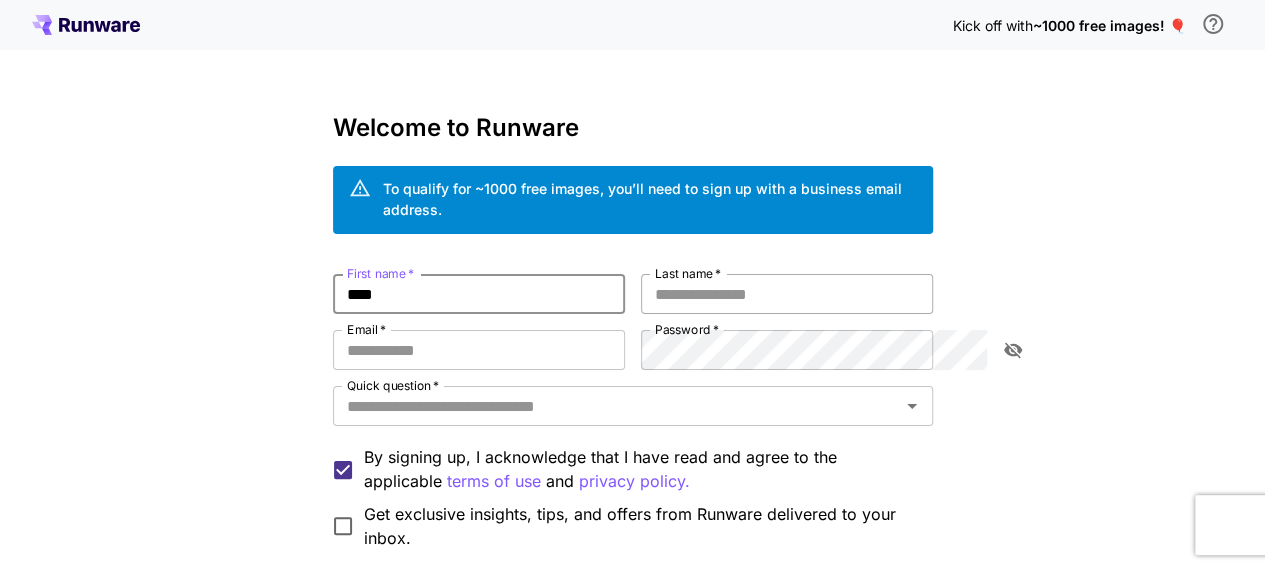 type on "****" 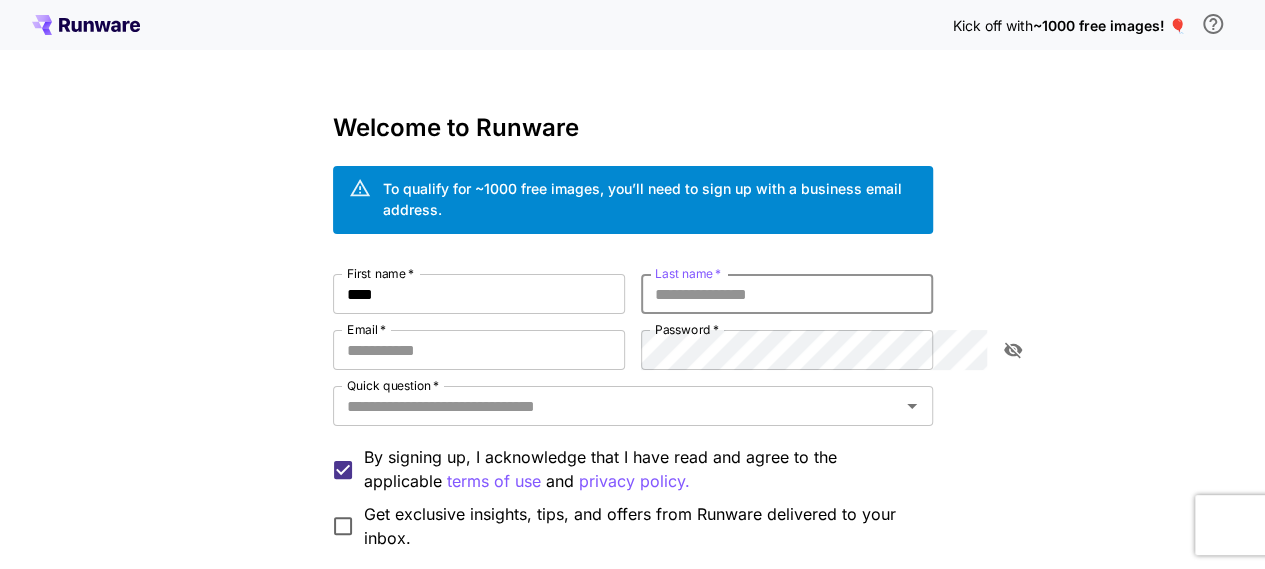 click on "Last name   *" at bounding box center (787, 294) 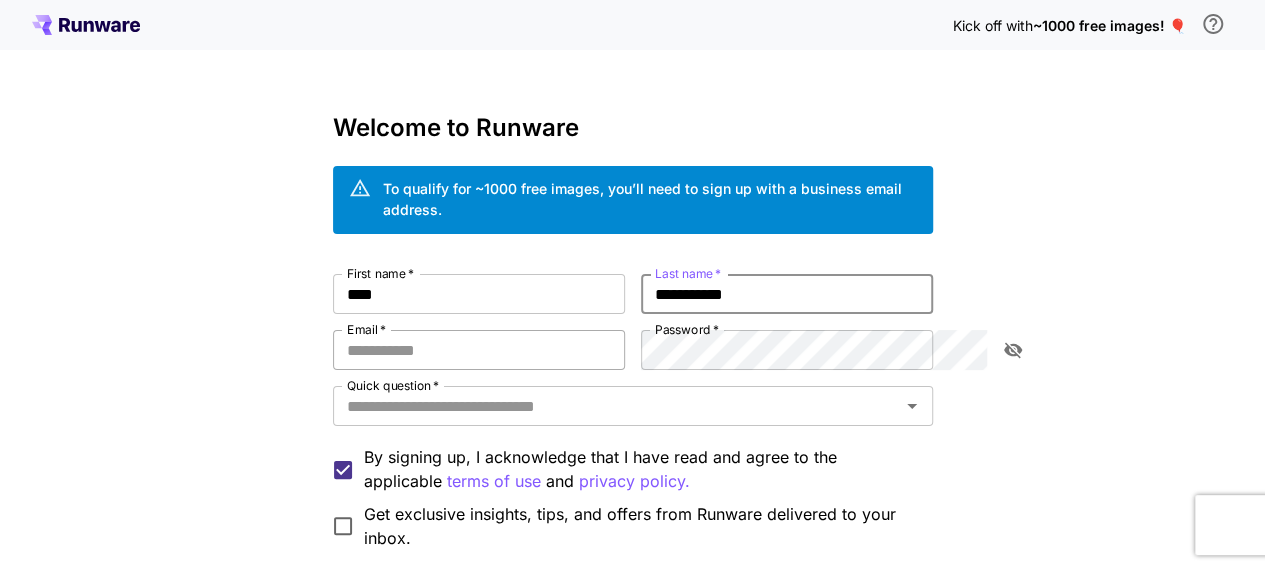 type on "**********" 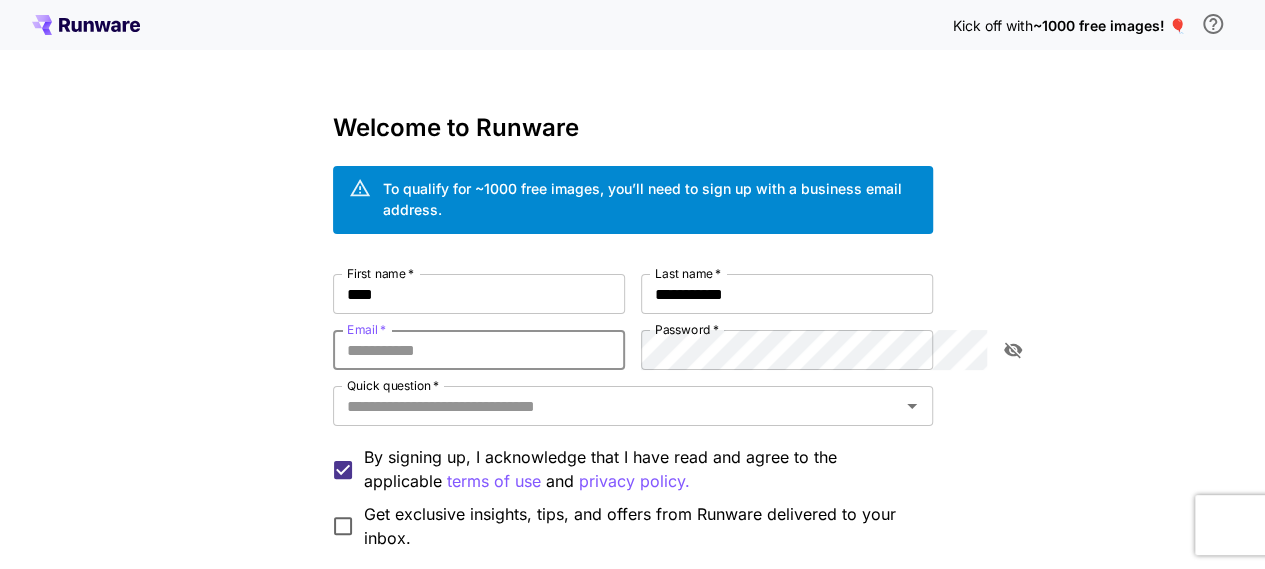 click on "Email   *" at bounding box center [479, 350] 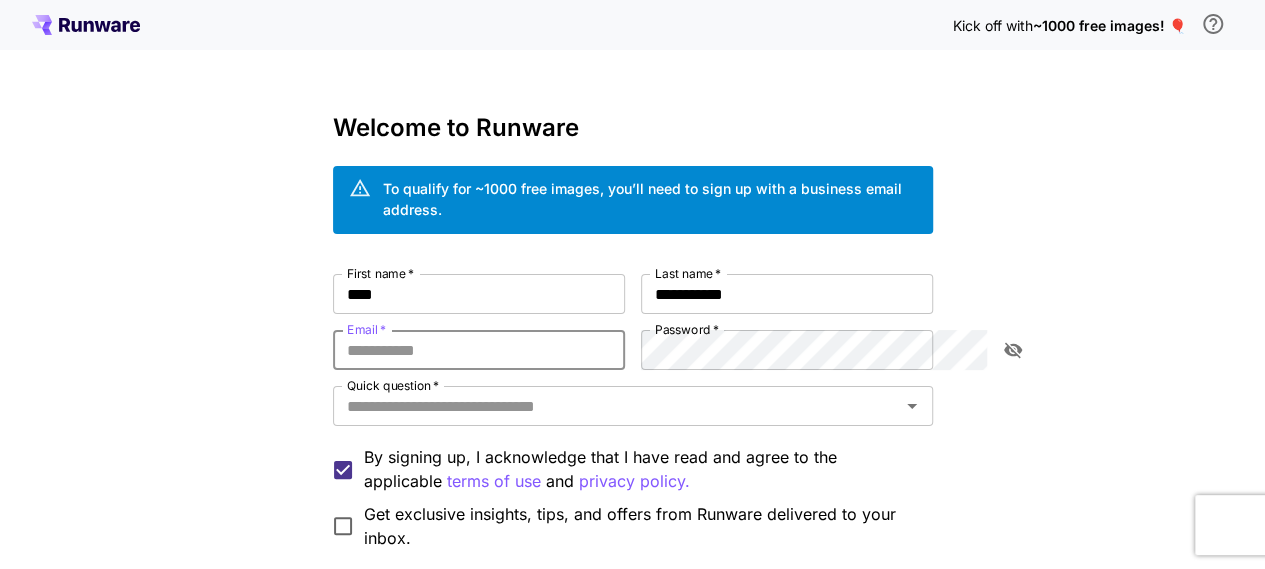 type on "**********" 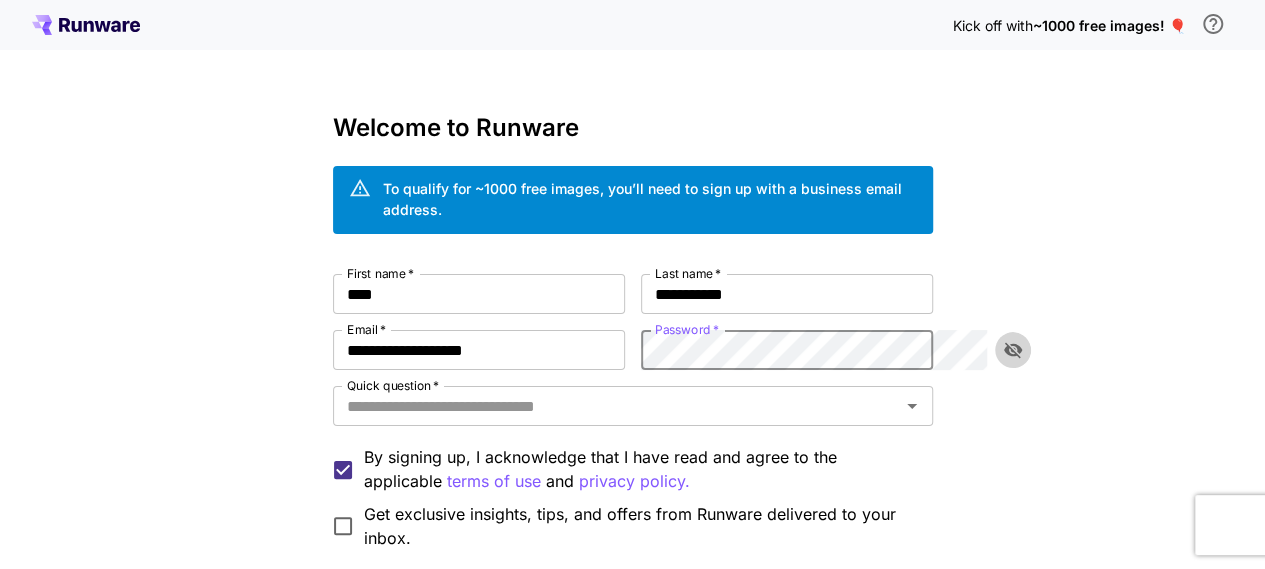 click 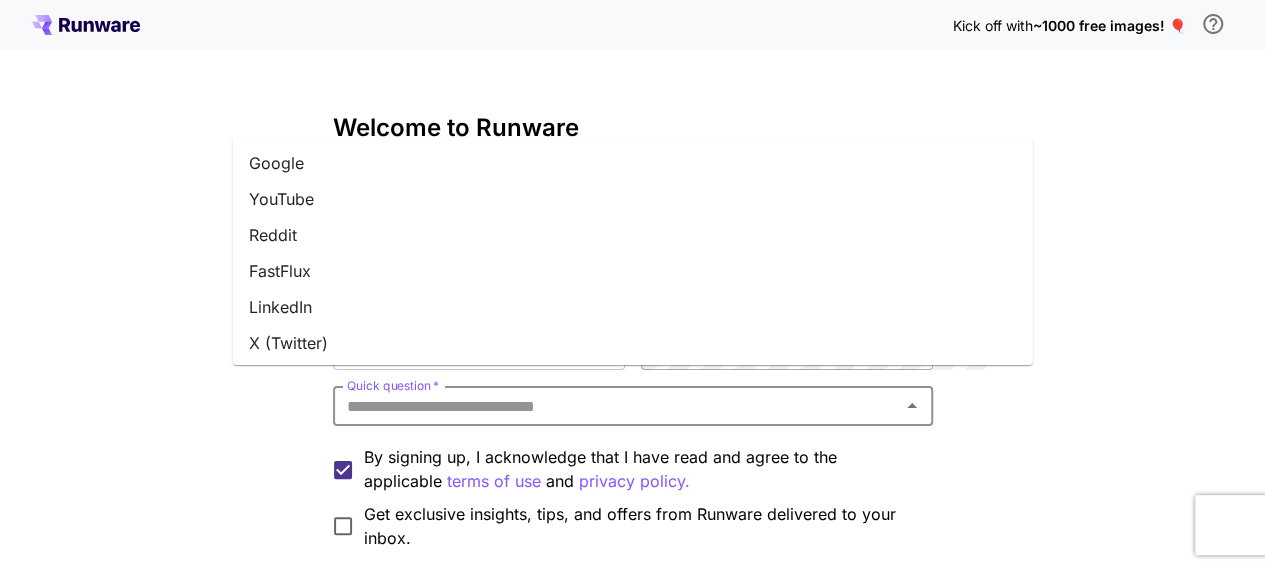 click on "Quick question   *" at bounding box center [616, 406] 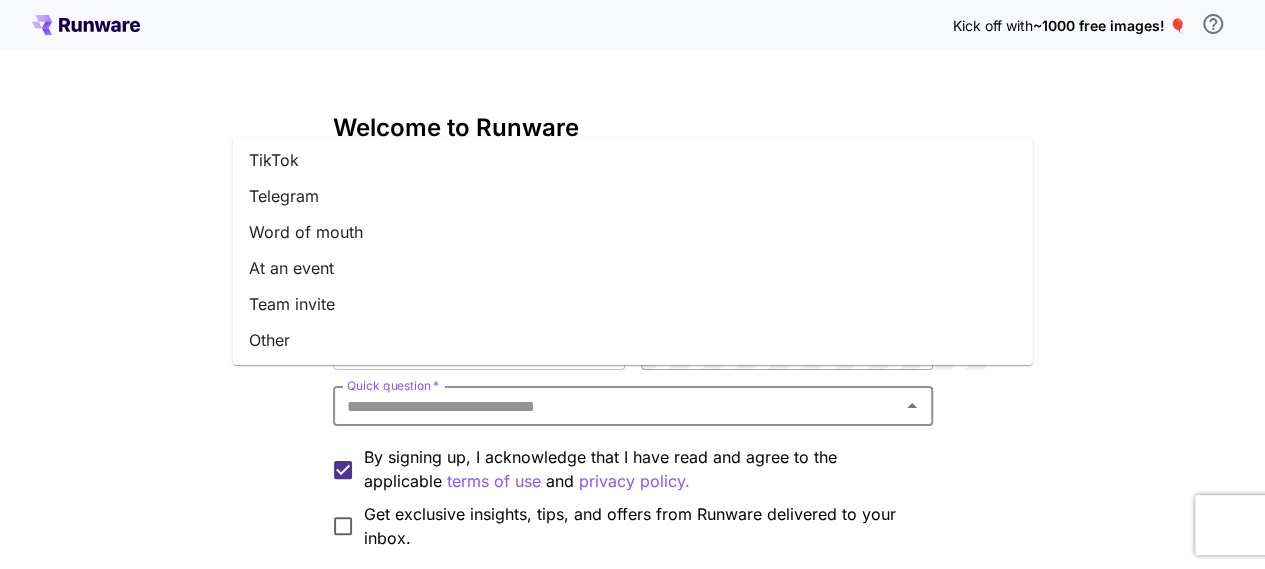 scroll, scrollTop: 328, scrollLeft: 0, axis: vertical 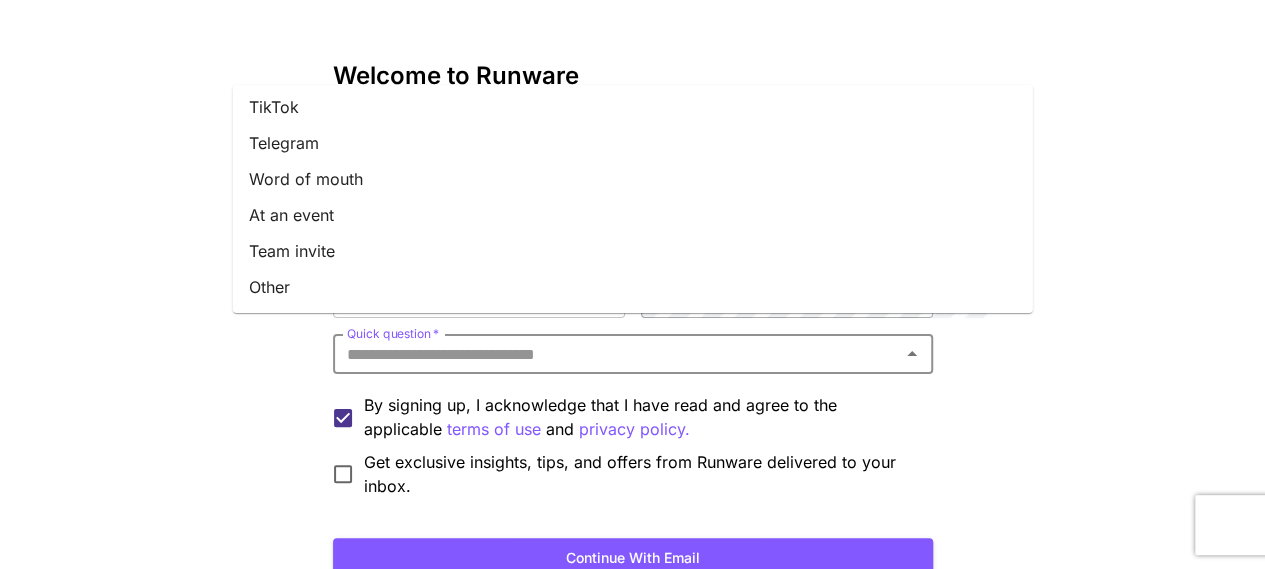 click on "Other" at bounding box center [633, 287] 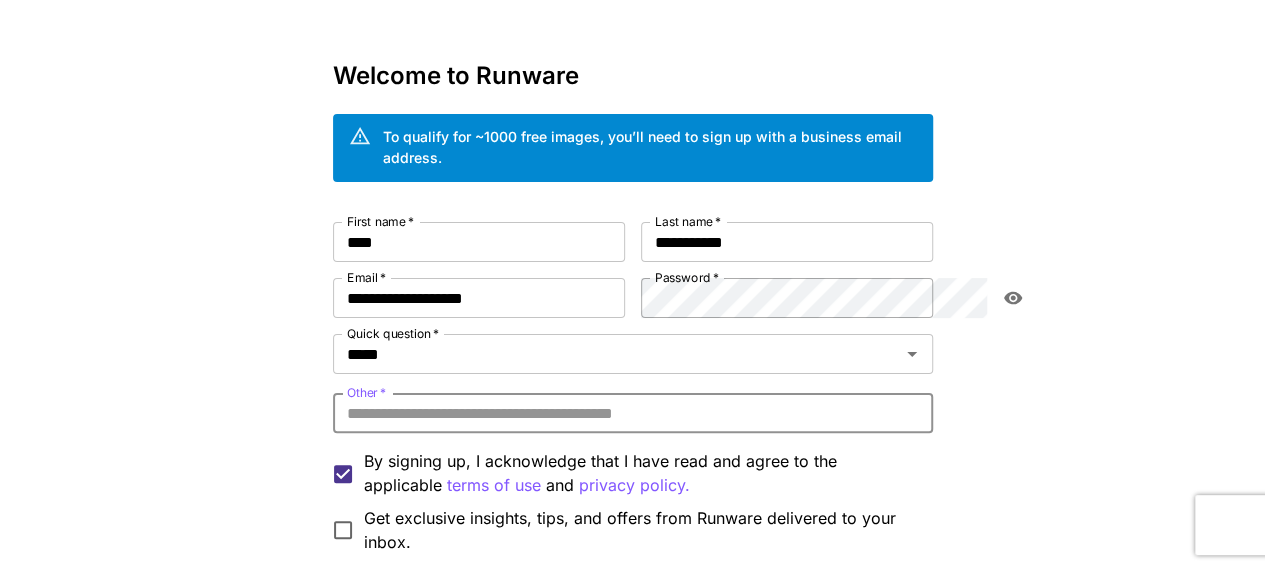 click on "Other   *" at bounding box center (633, 413) 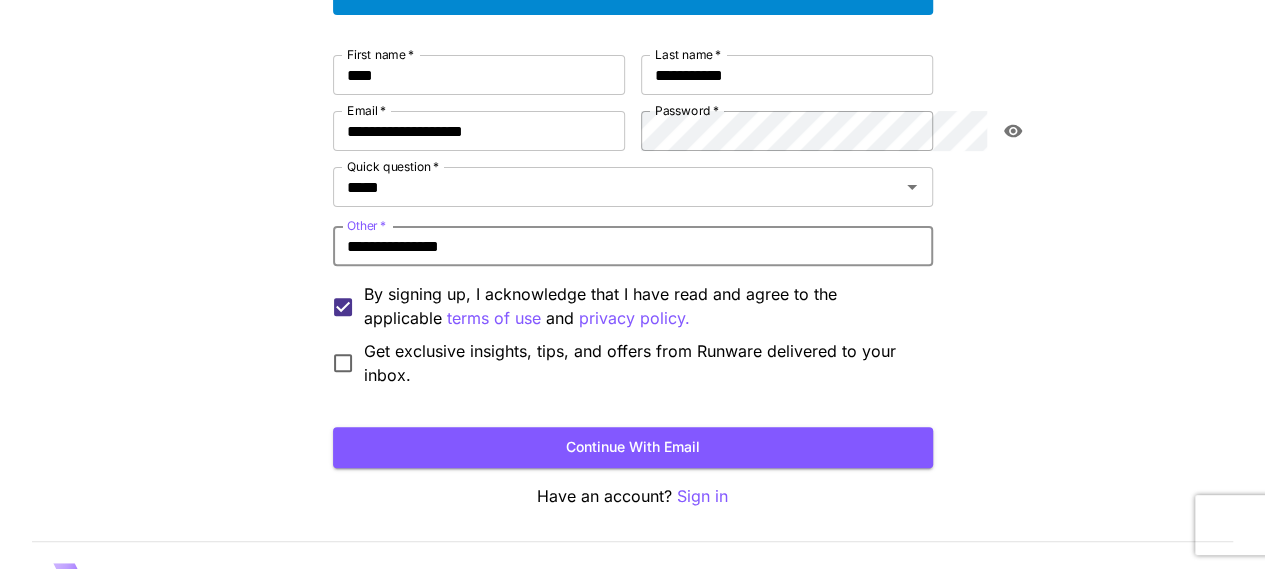 scroll, scrollTop: 220, scrollLeft: 0, axis: vertical 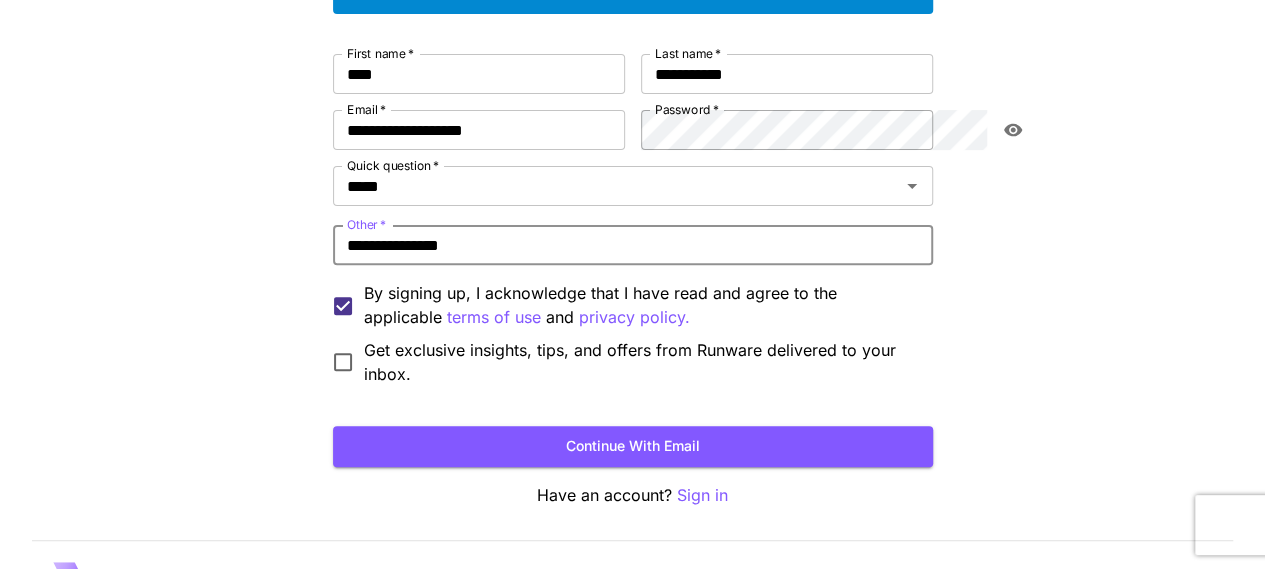 type on "**********" 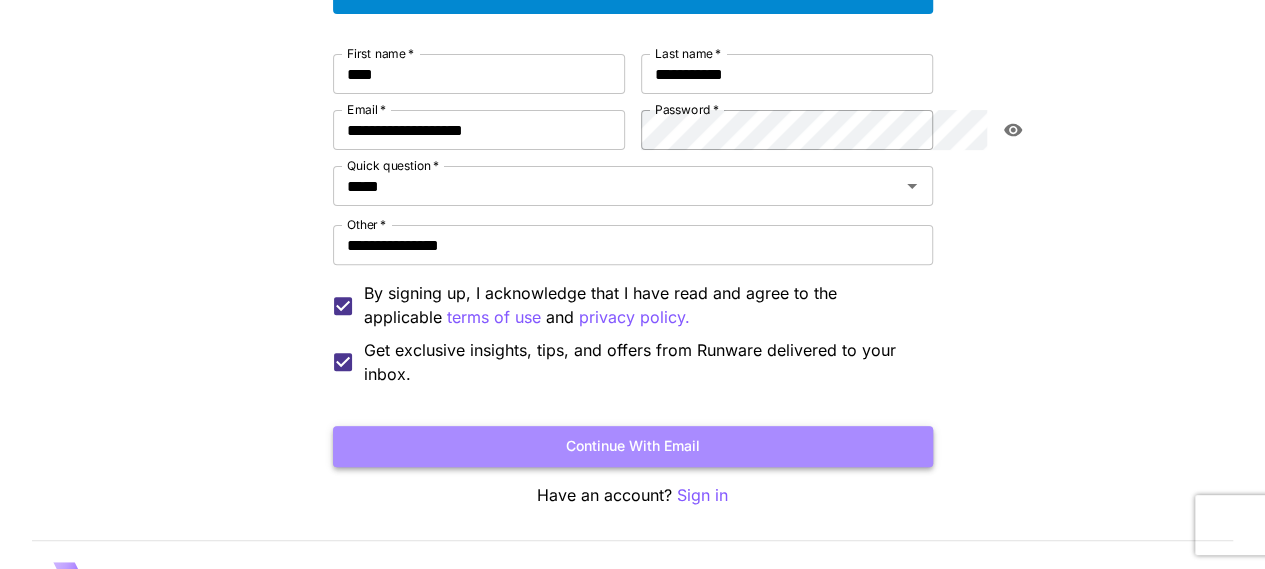 click on "Continue with email" at bounding box center (633, 446) 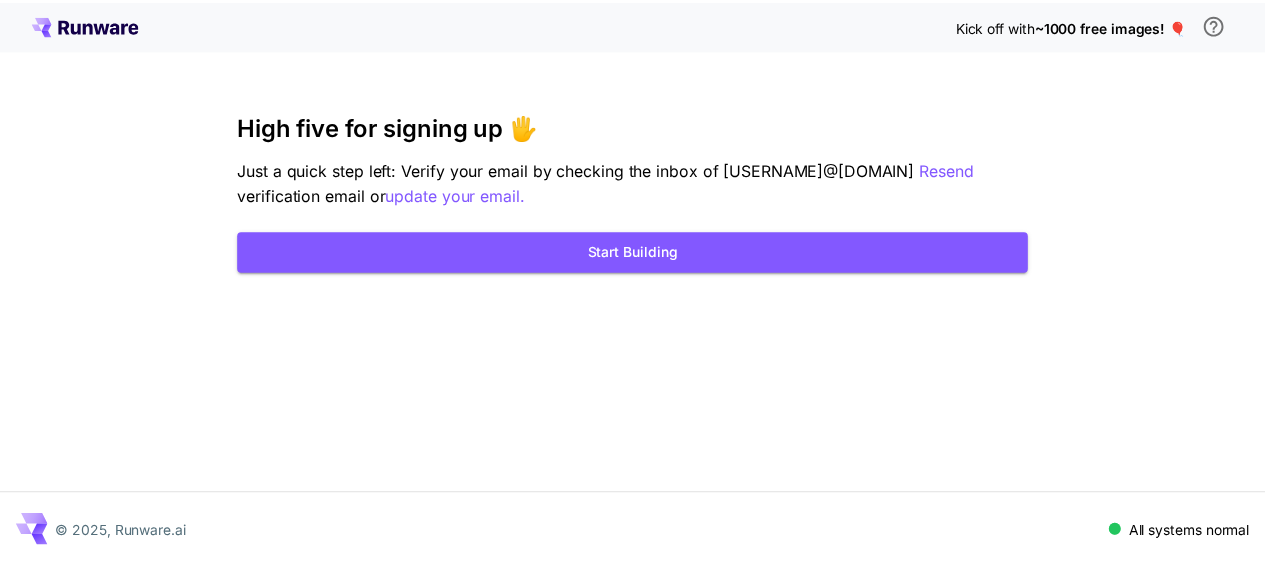 scroll, scrollTop: 0, scrollLeft: 0, axis: both 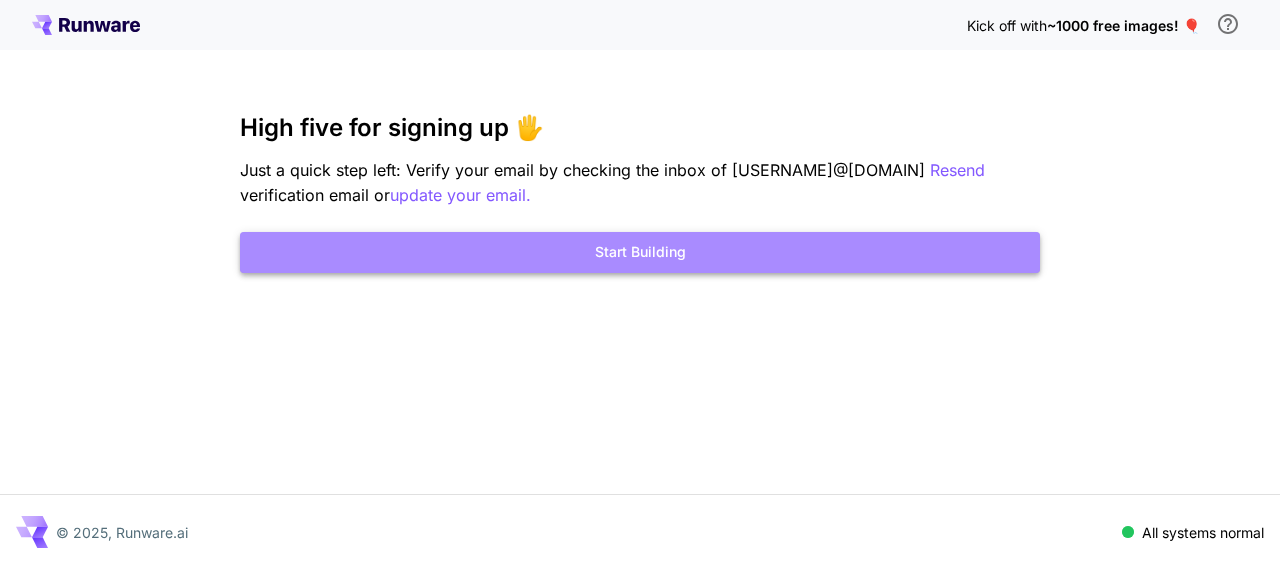 click on "Start Building" at bounding box center (640, 252) 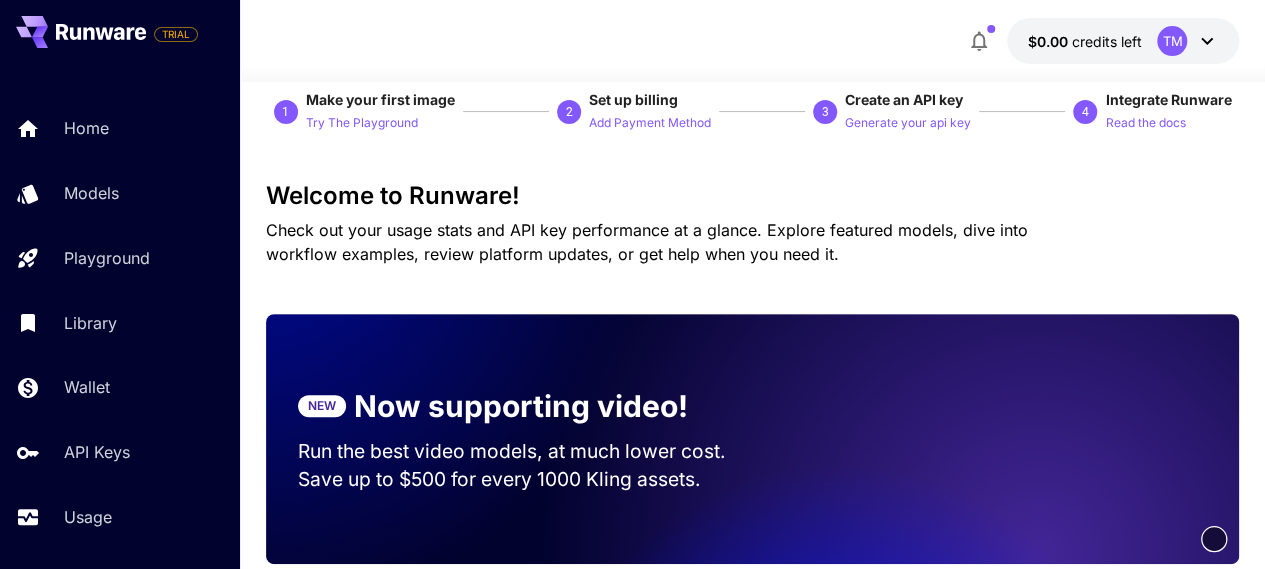 scroll, scrollTop: 177, scrollLeft: 0, axis: vertical 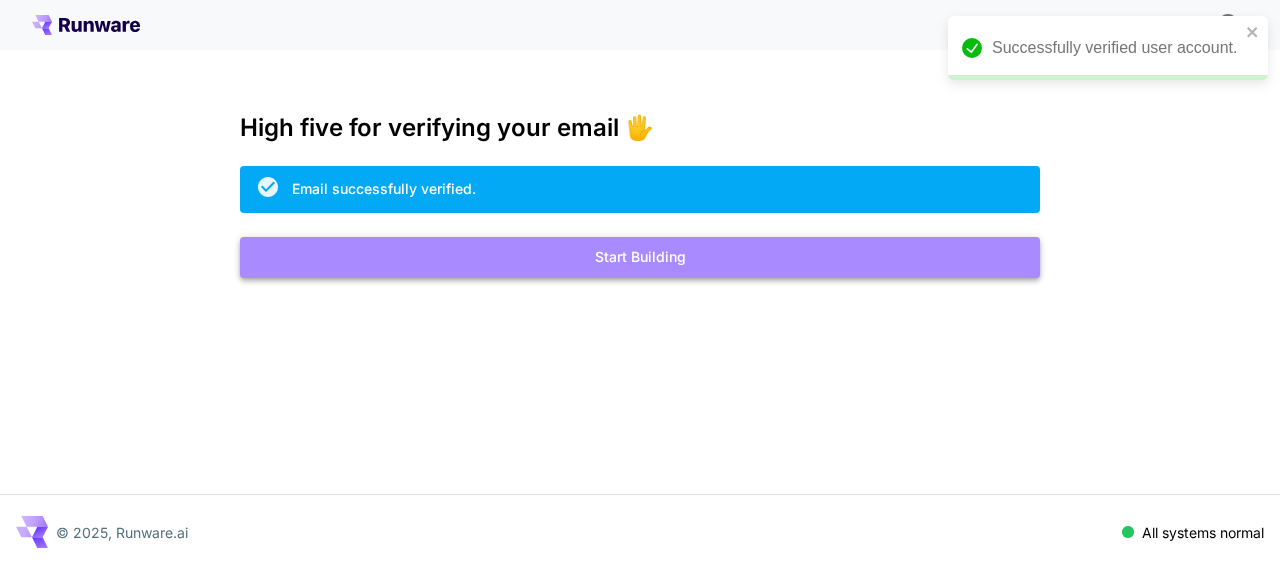 click on "Start Building" at bounding box center [640, 257] 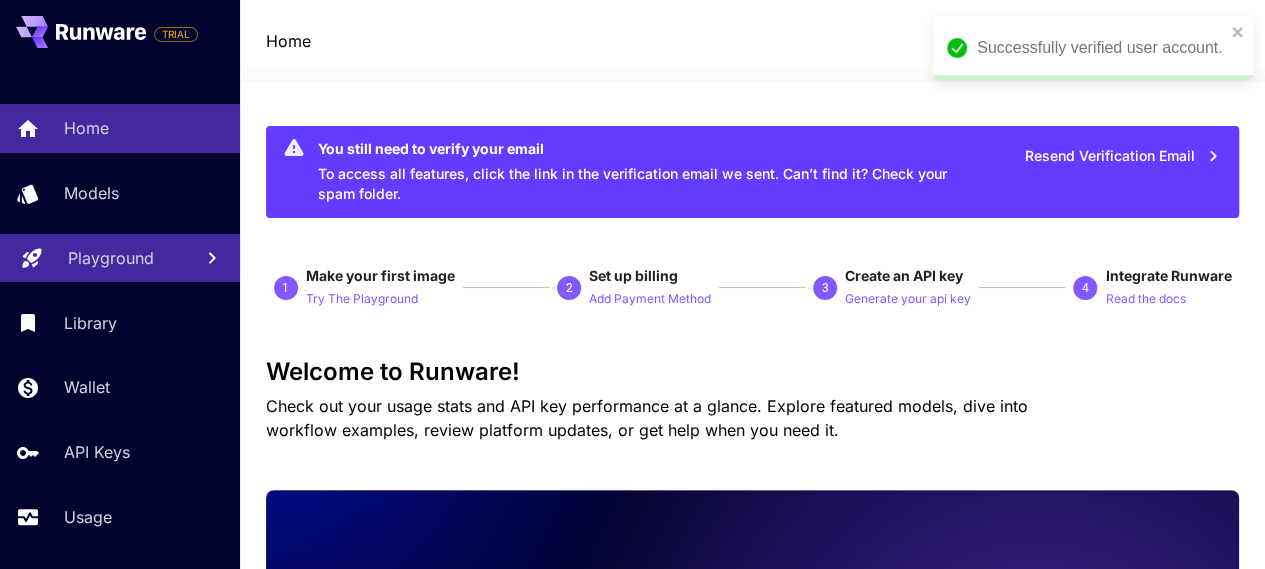 scroll, scrollTop: 0, scrollLeft: 0, axis: both 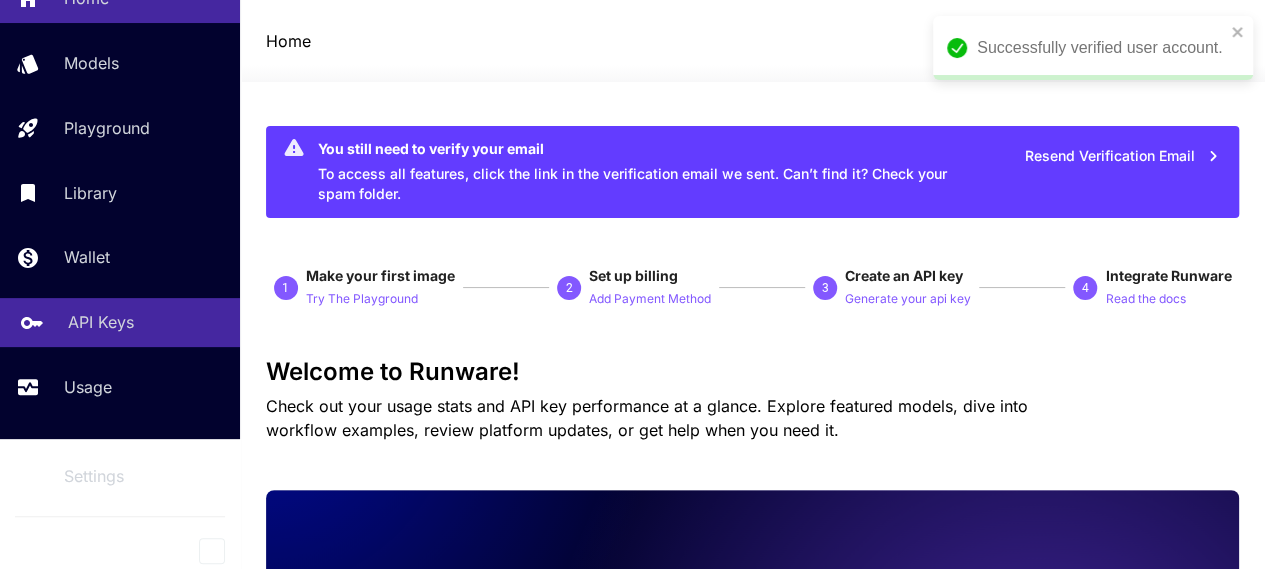 click on "API Keys" at bounding box center [101, 322] 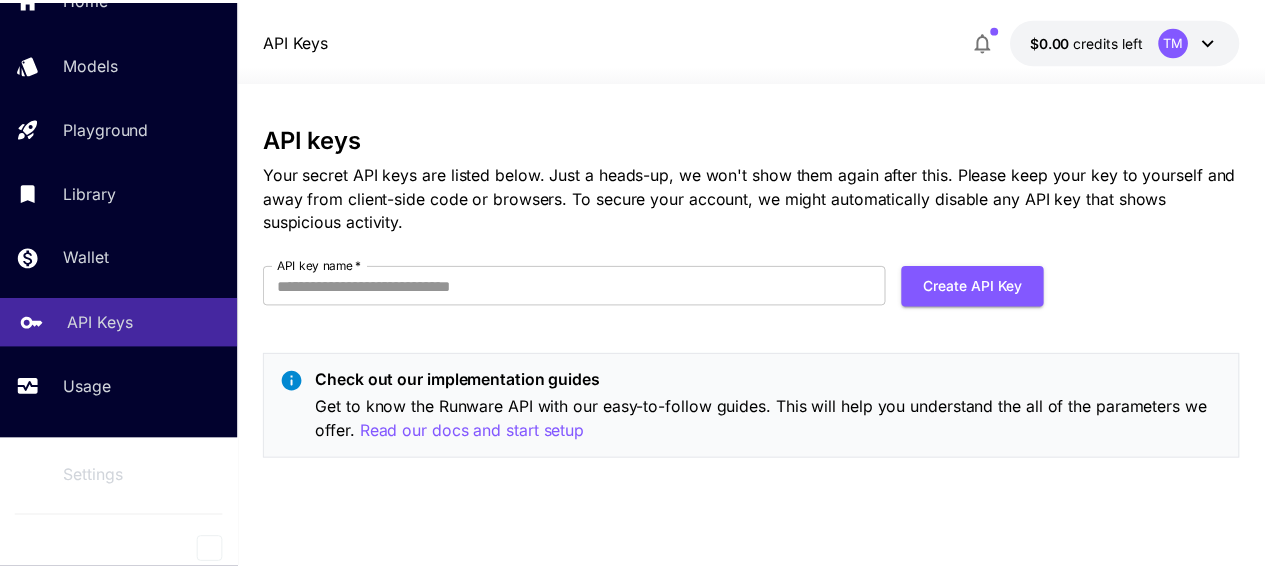 scroll, scrollTop: 0, scrollLeft: 0, axis: both 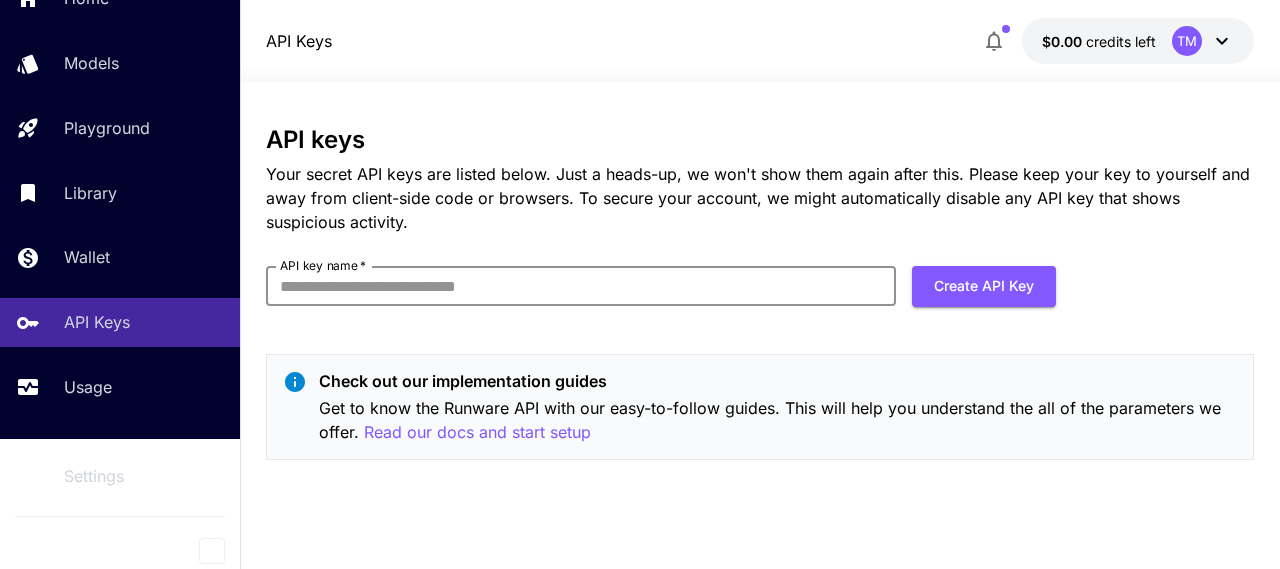 click on "API key name   *" at bounding box center (581, 286) 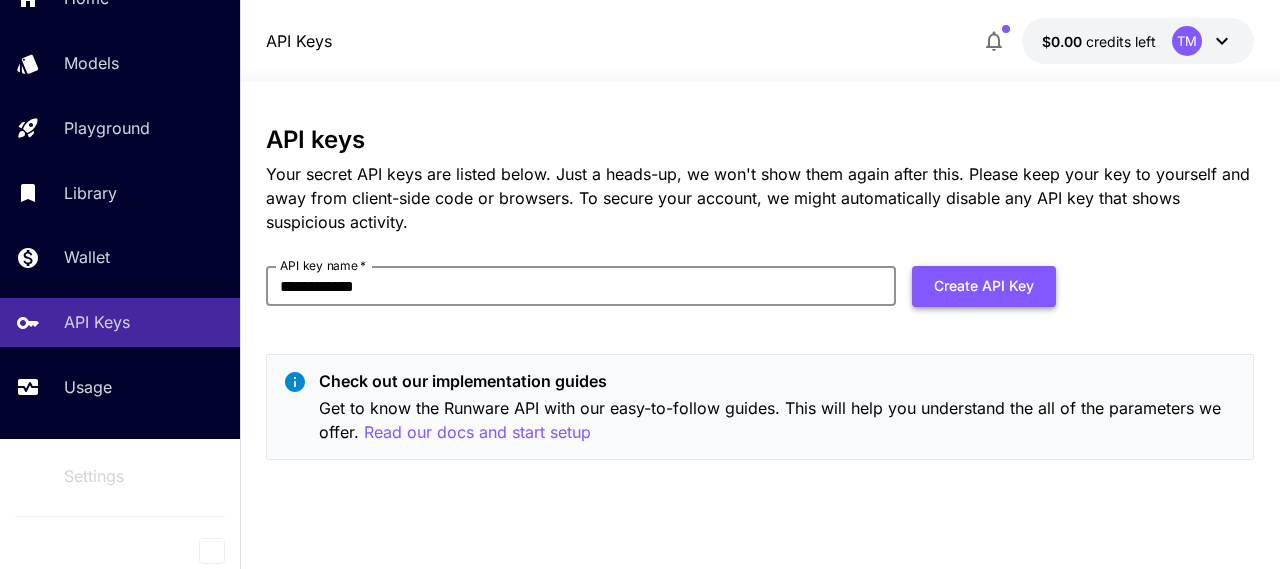 type on "**********" 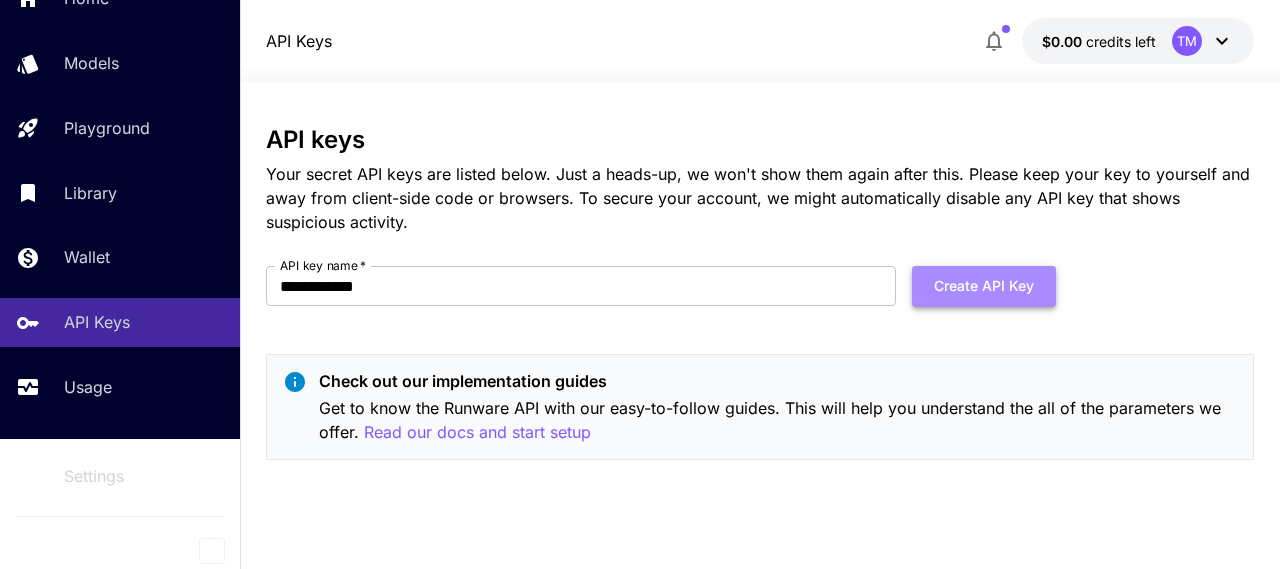 click on "Create API Key" at bounding box center (984, 286) 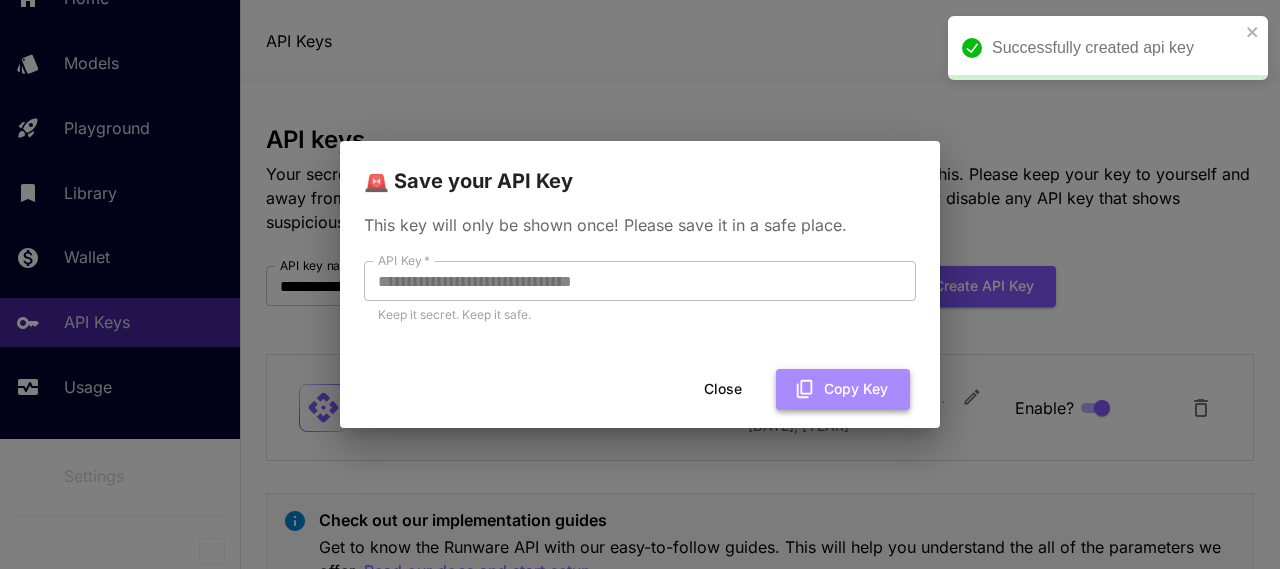 click on "Copy Key" at bounding box center [843, 389] 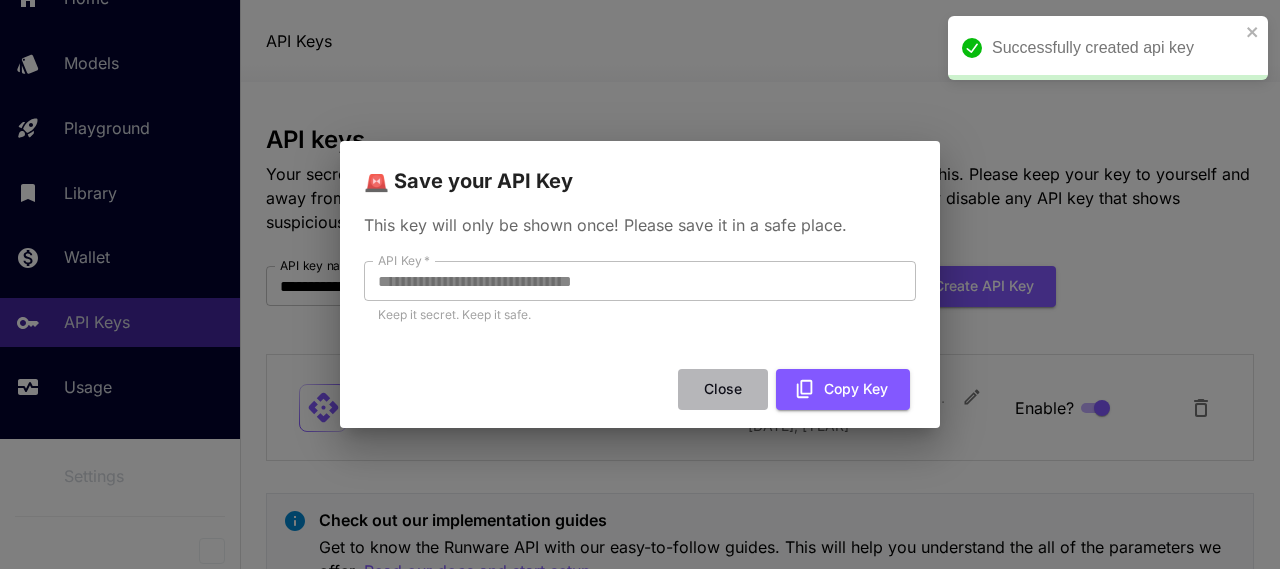 click on "Close" at bounding box center (723, 389) 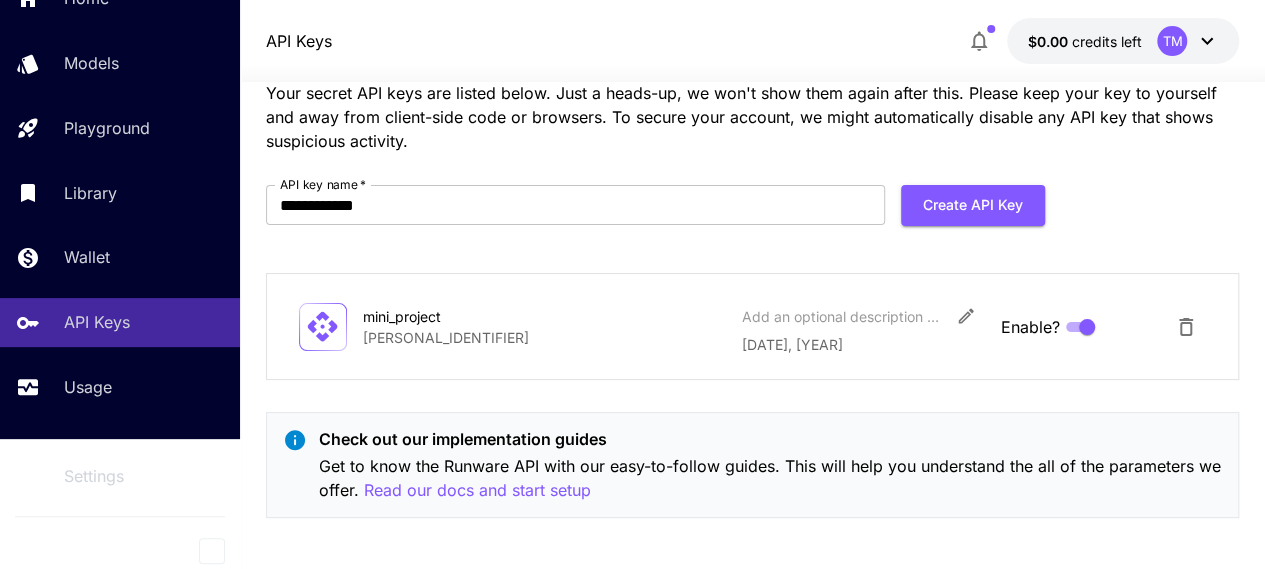 scroll, scrollTop: 88, scrollLeft: 0, axis: vertical 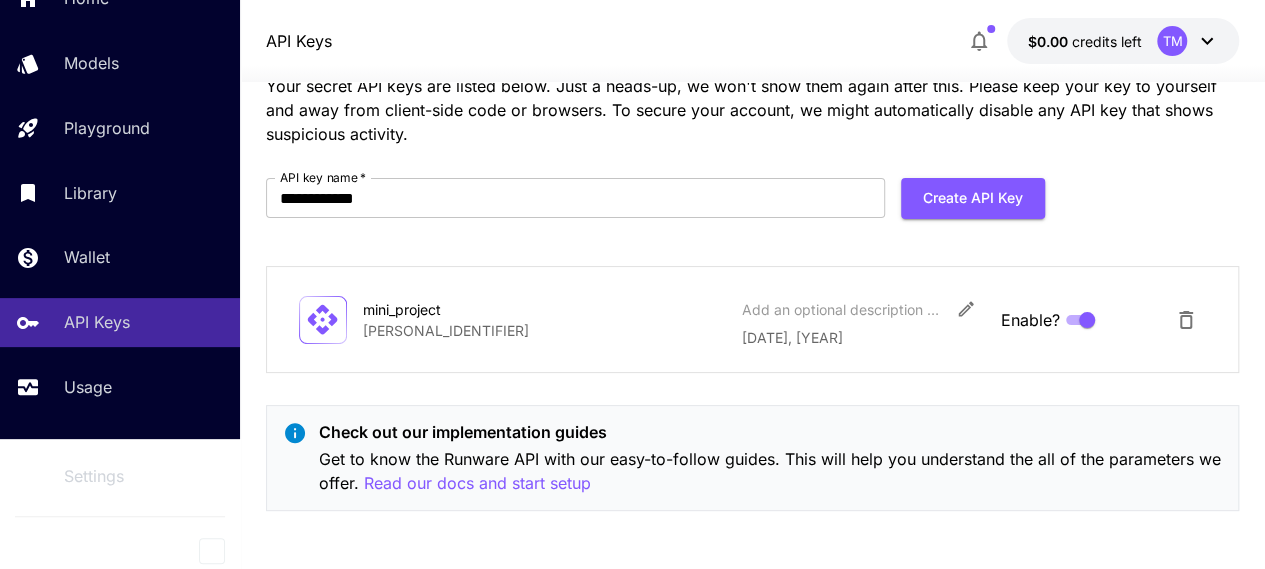 click 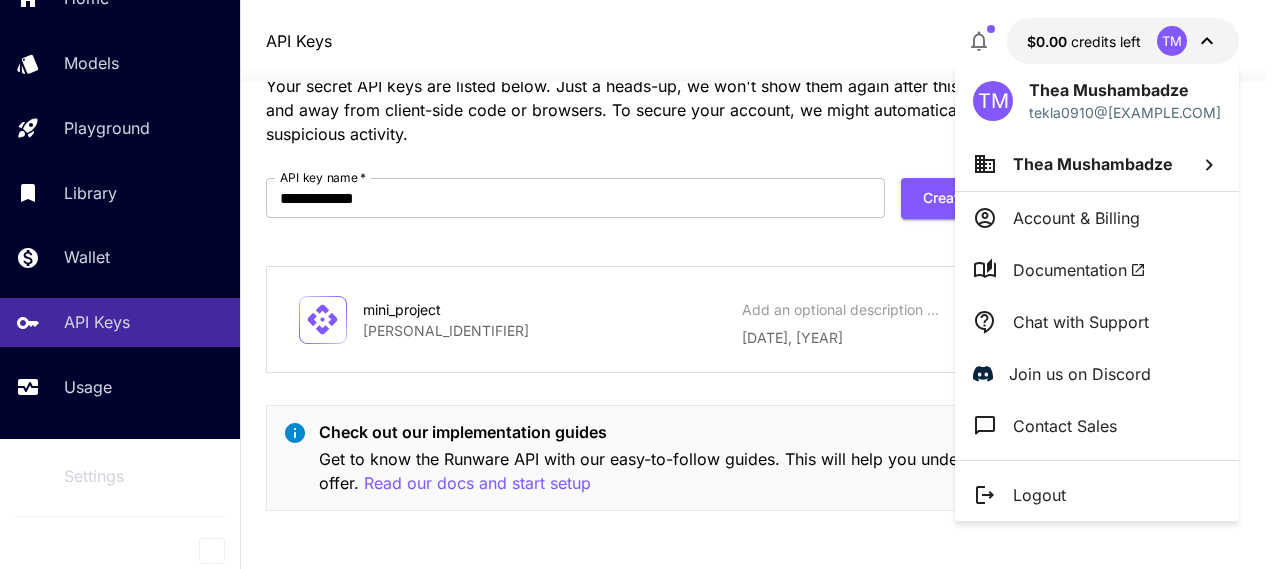 click at bounding box center (640, 284) 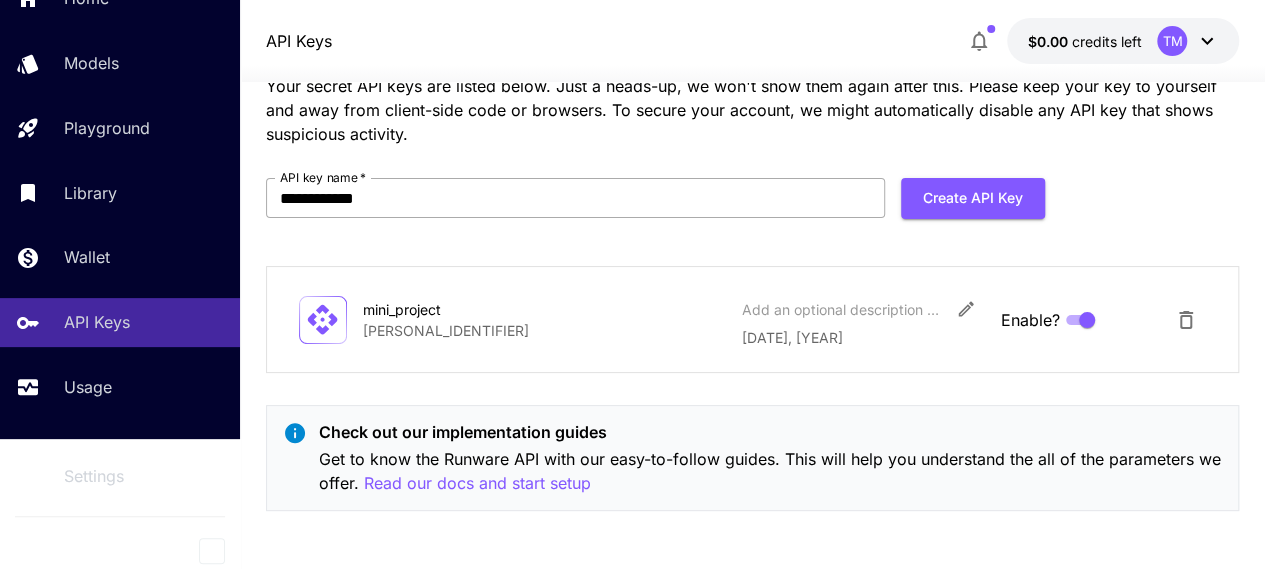 scroll, scrollTop: 0, scrollLeft: 0, axis: both 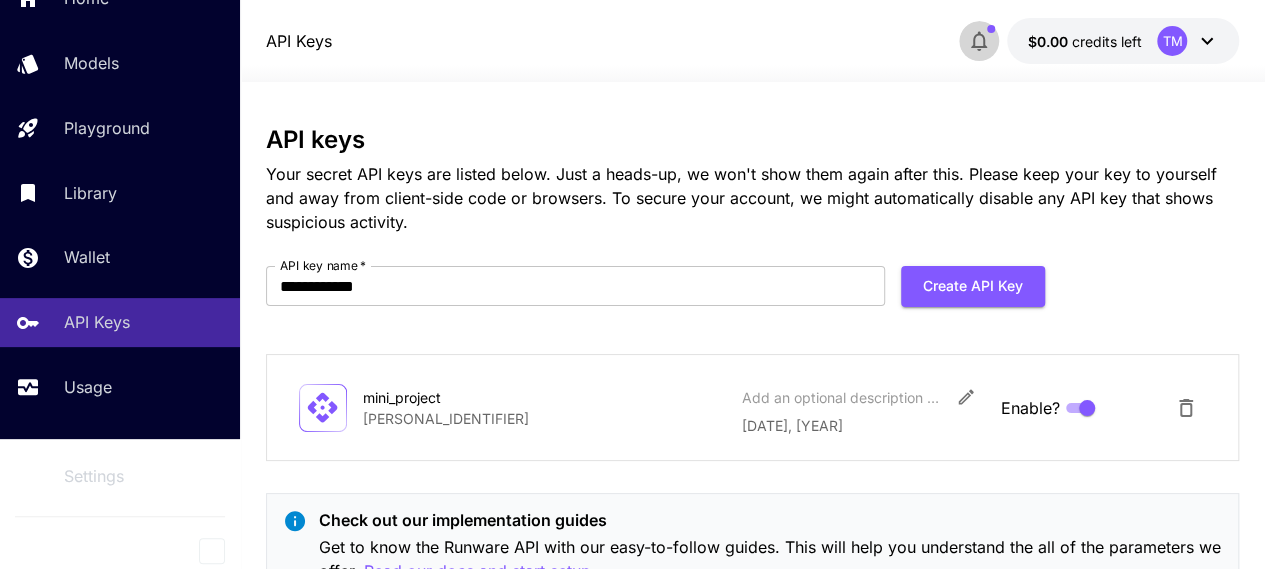 click 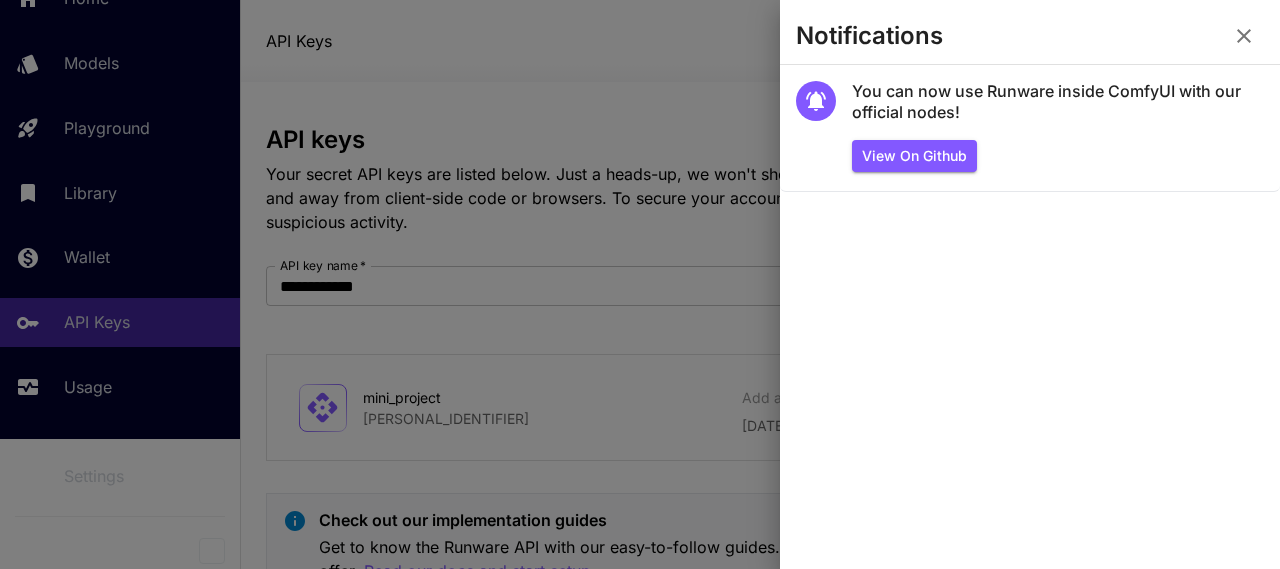 click at bounding box center (640, 284) 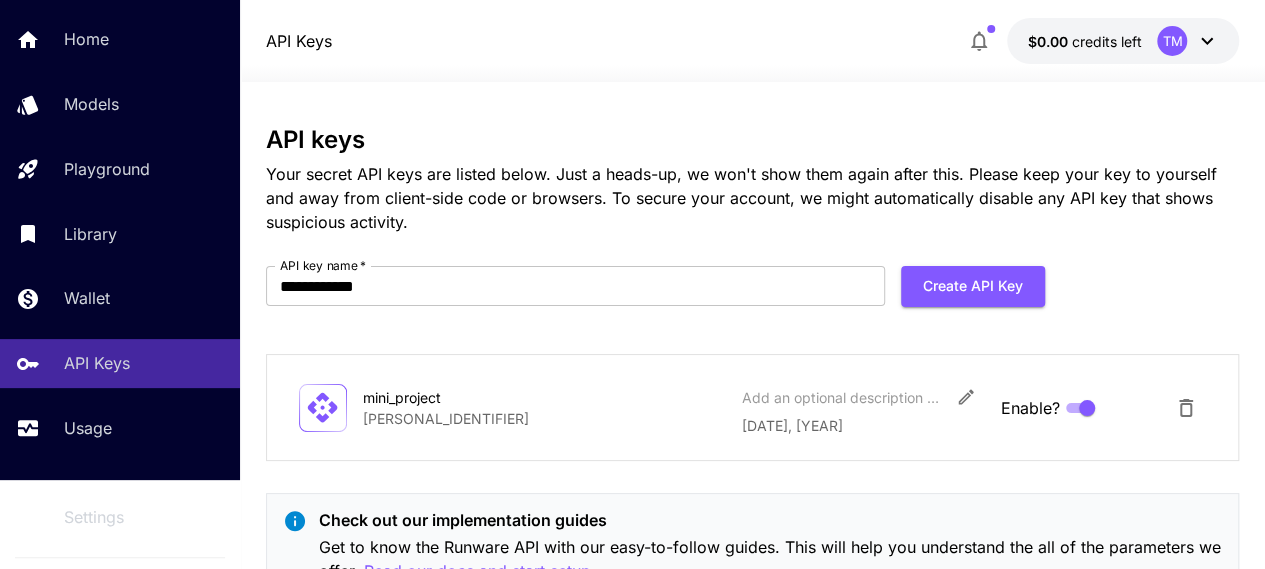 scroll, scrollTop: 90, scrollLeft: 0, axis: vertical 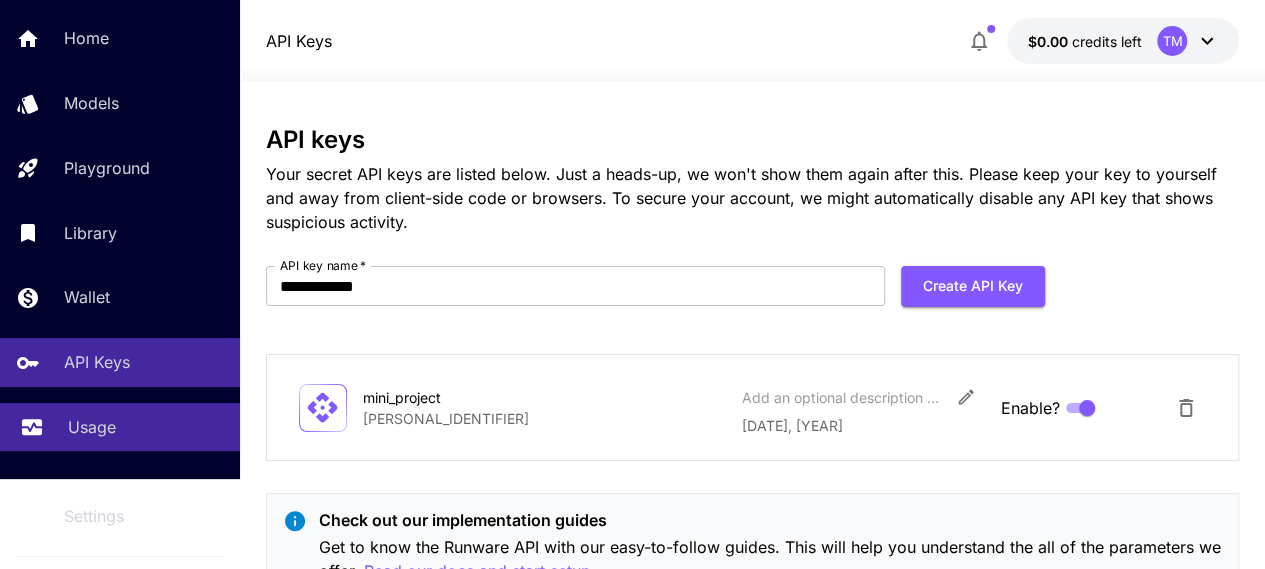 click on "Usage" at bounding box center (120, 427) 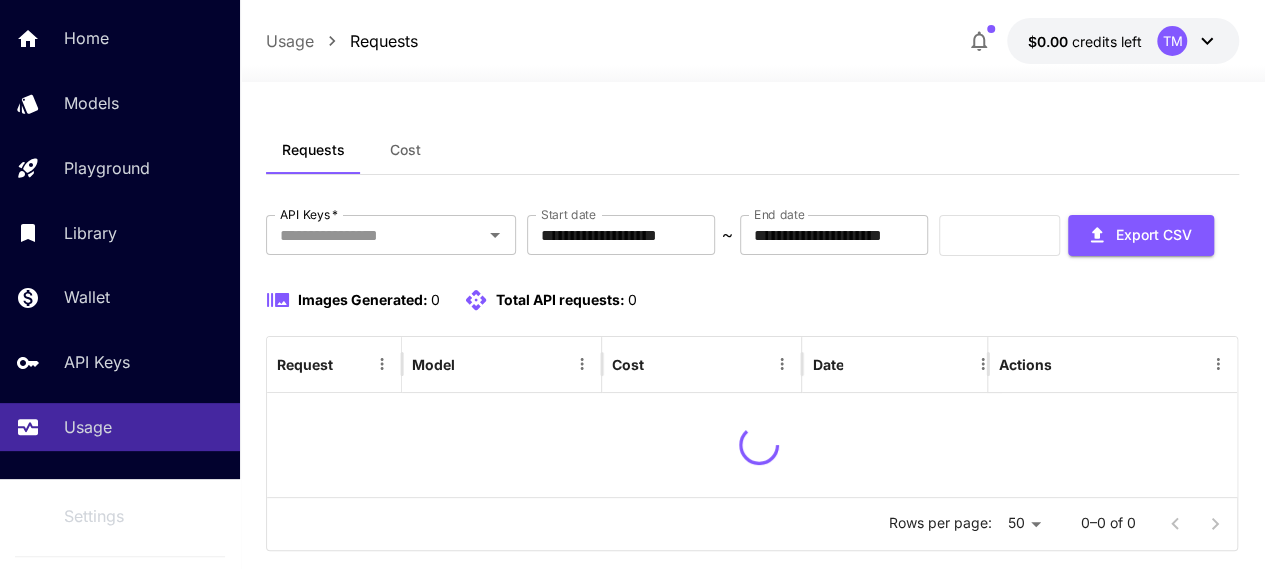 scroll, scrollTop: 0, scrollLeft: 0, axis: both 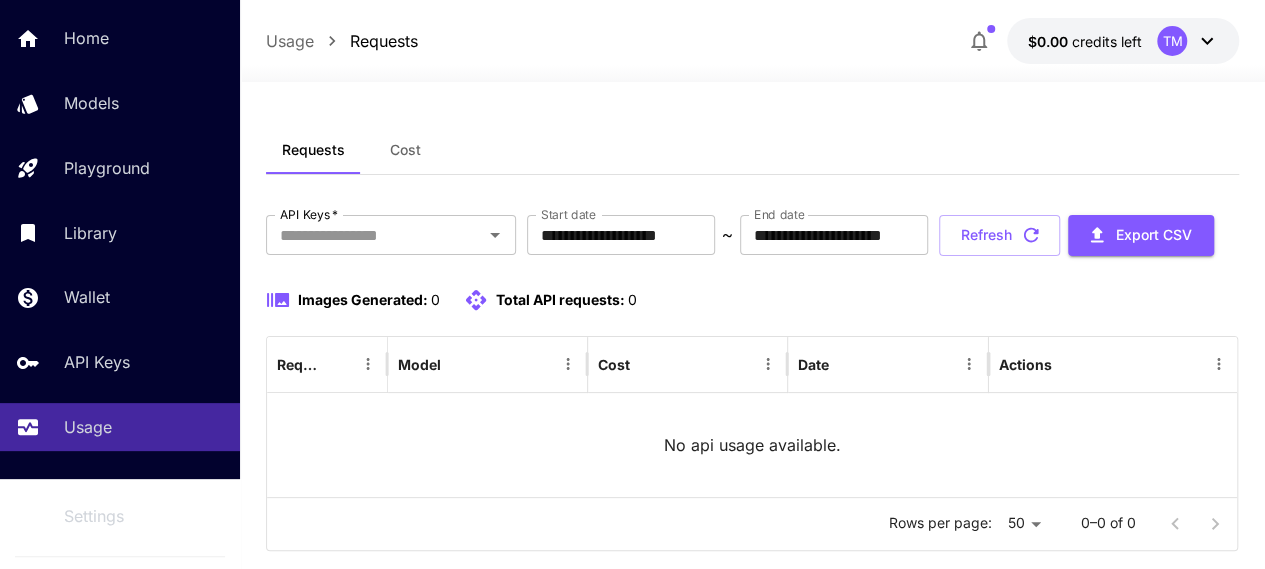 click on "Cost" at bounding box center [405, 150] 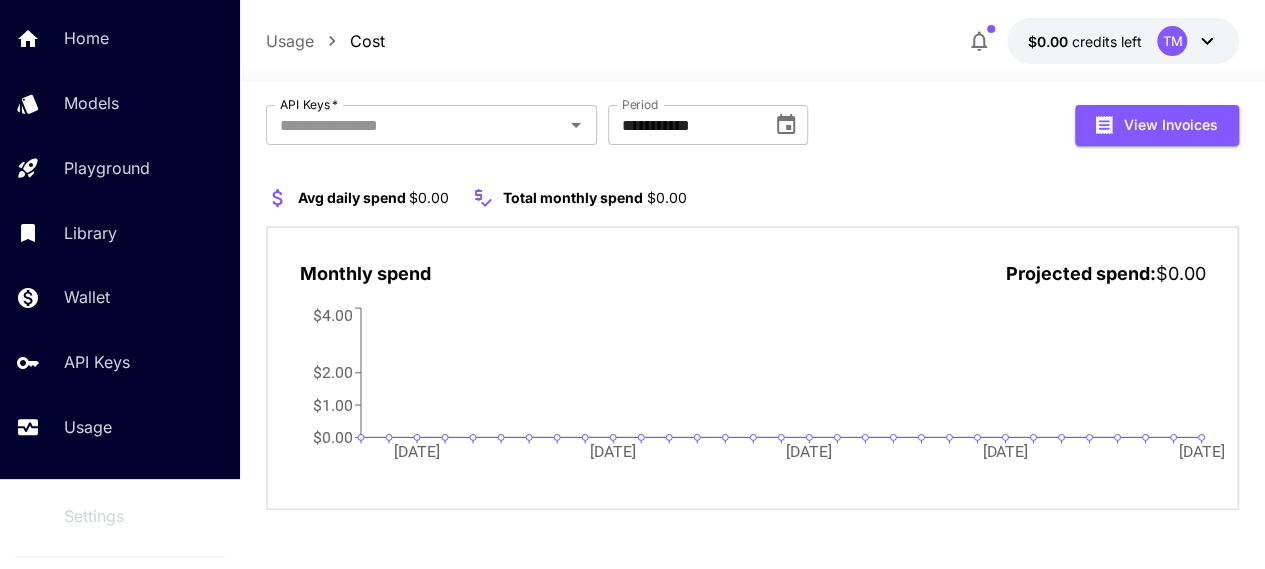 scroll, scrollTop: 0, scrollLeft: 0, axis: both 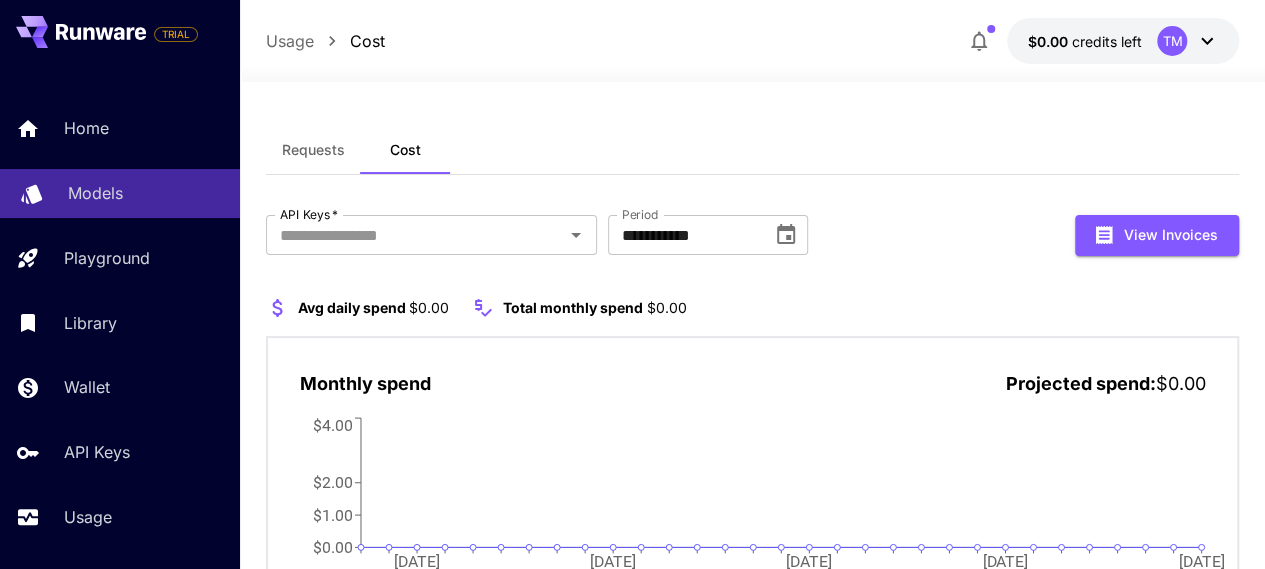 click on "Models" at bounding box center [95, 193] 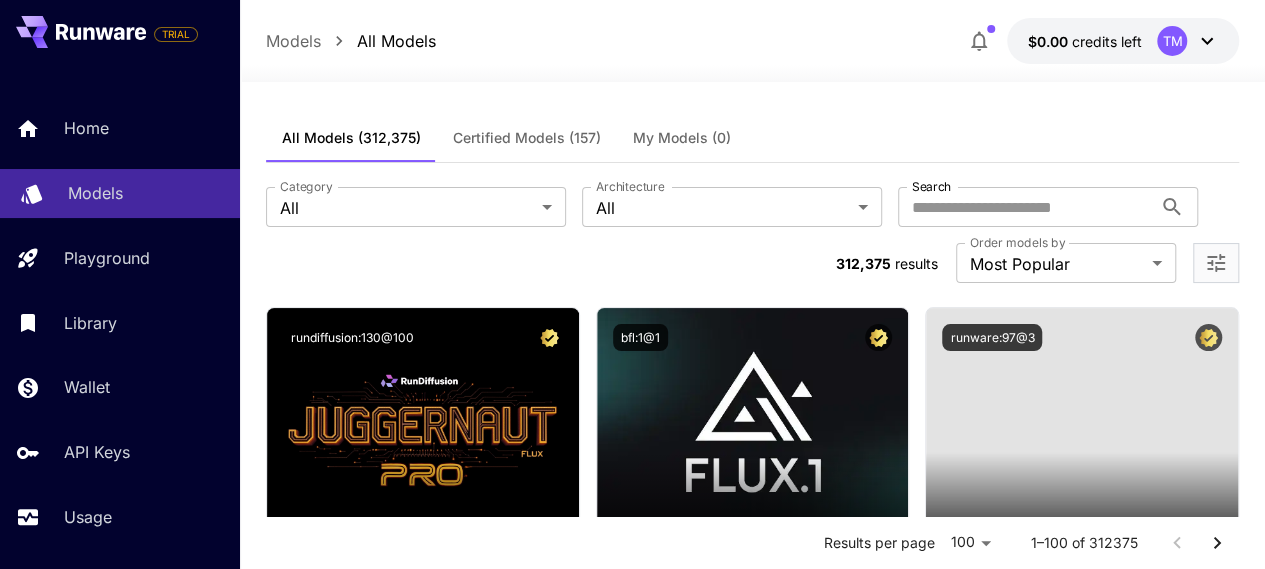 scroll, scrollTop: 0, scrollLeft: 0, axis: both 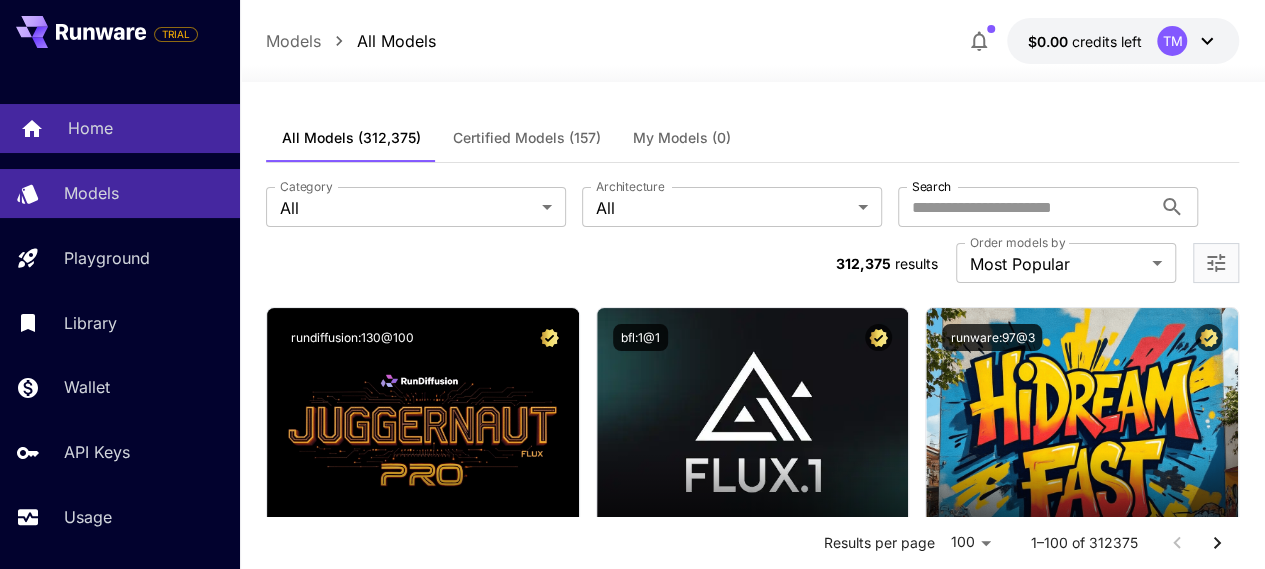 click on "Home" at bounding box center (146, 128) 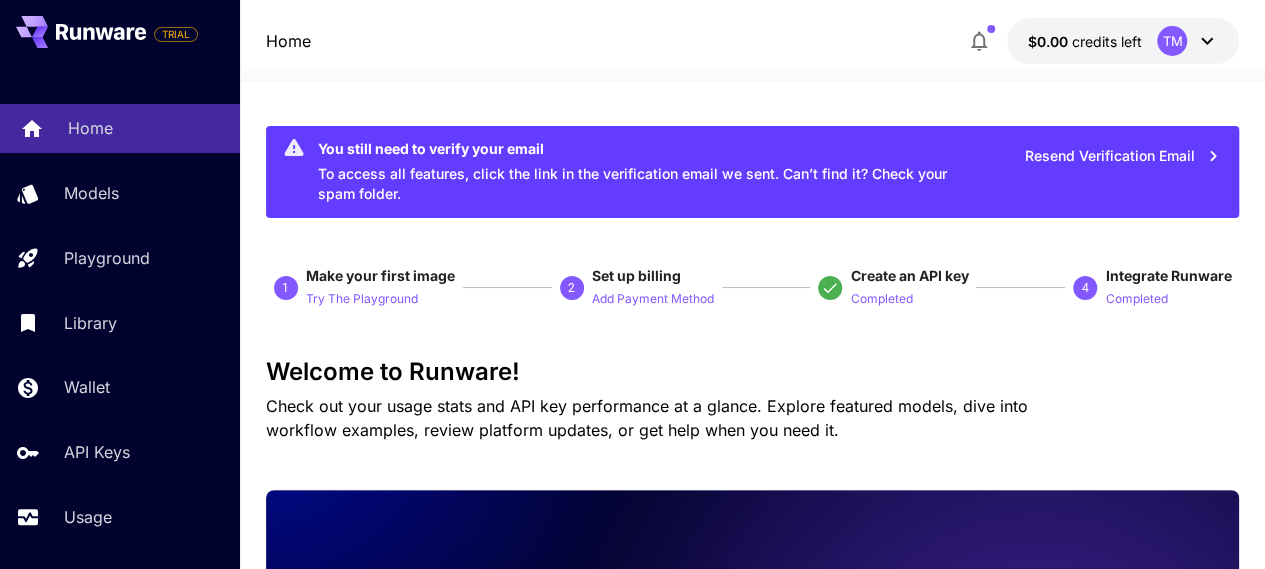 scroll, scrollTop: 0, scrollLeft: 0, axis: both 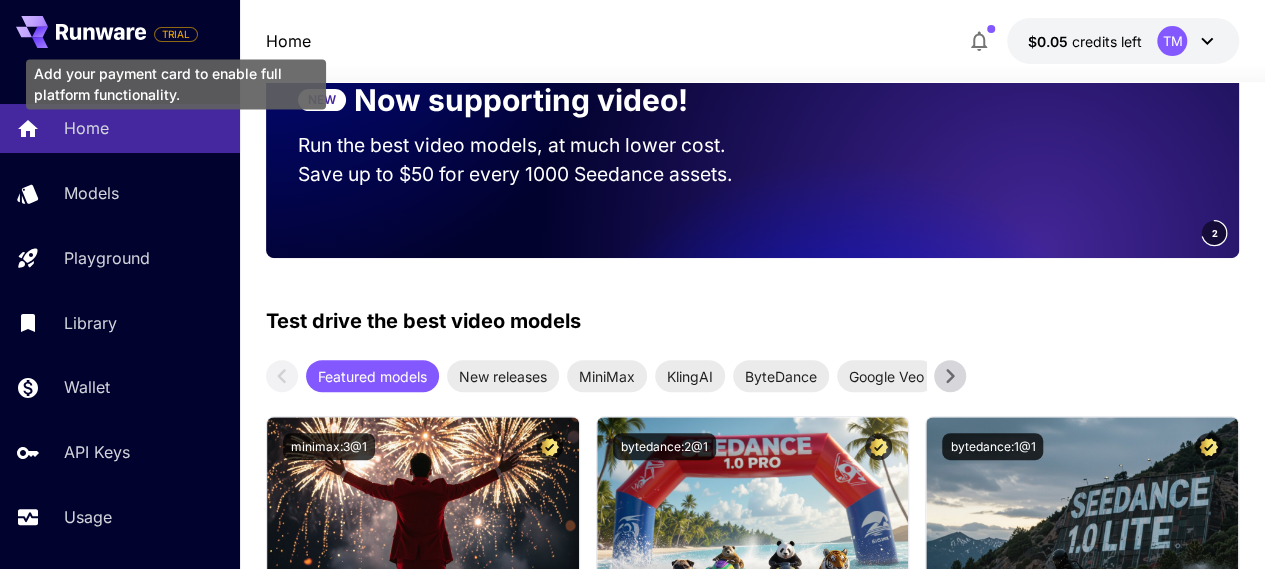 click on "TRIAL" at bounding box center (176, 34) 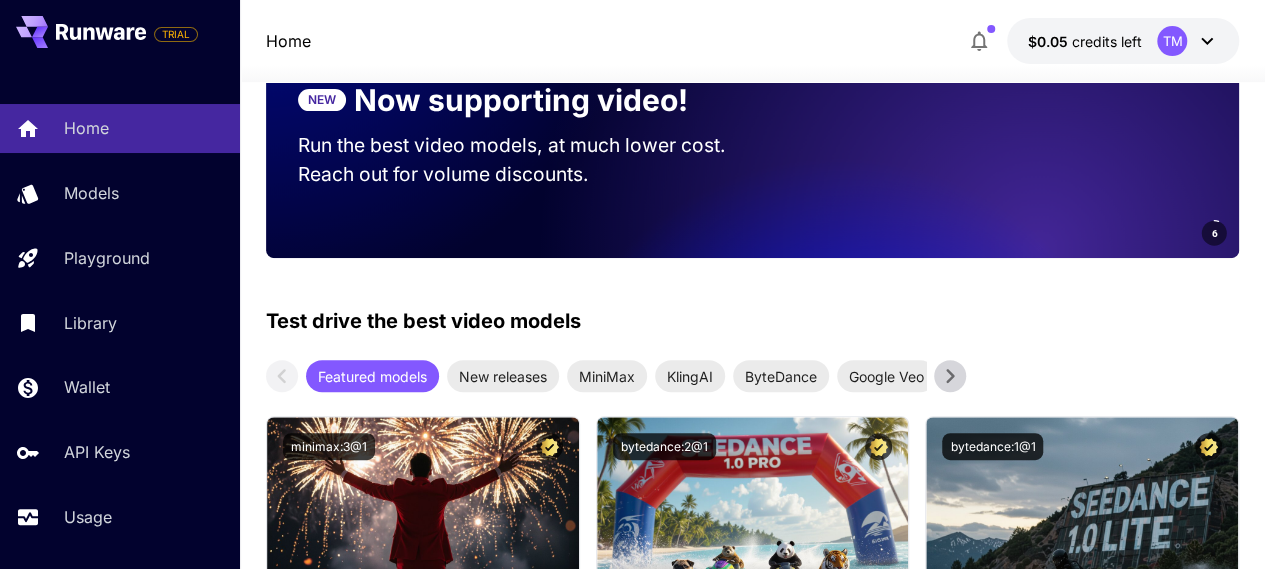click 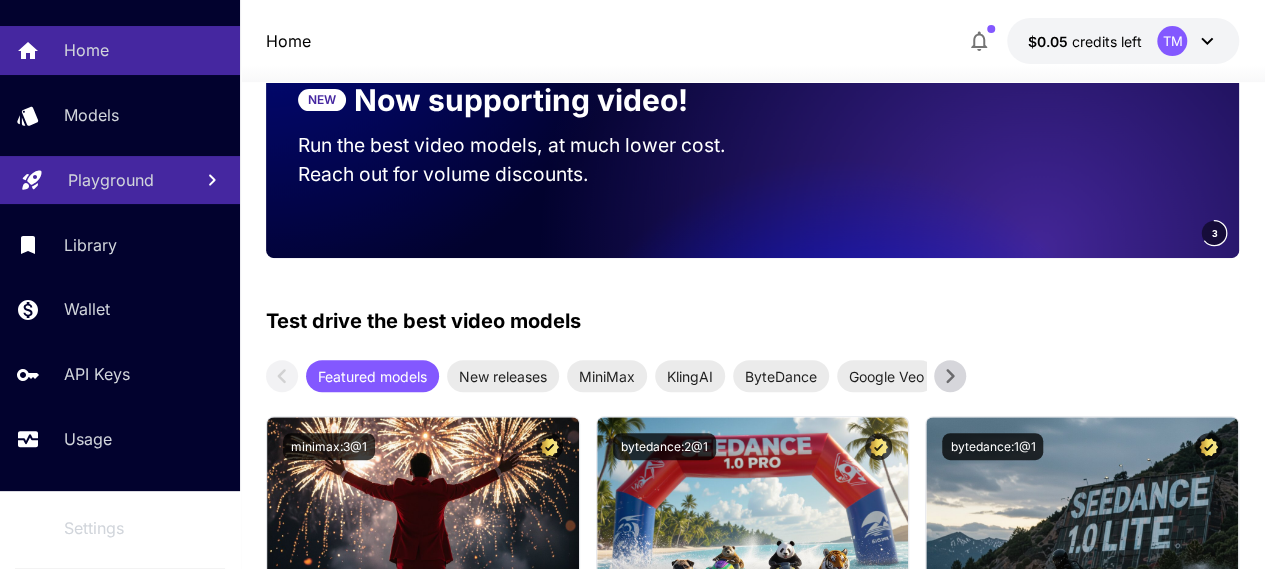 scroll, scrollTop: 80, scrollLeft: 0, axis: vertical 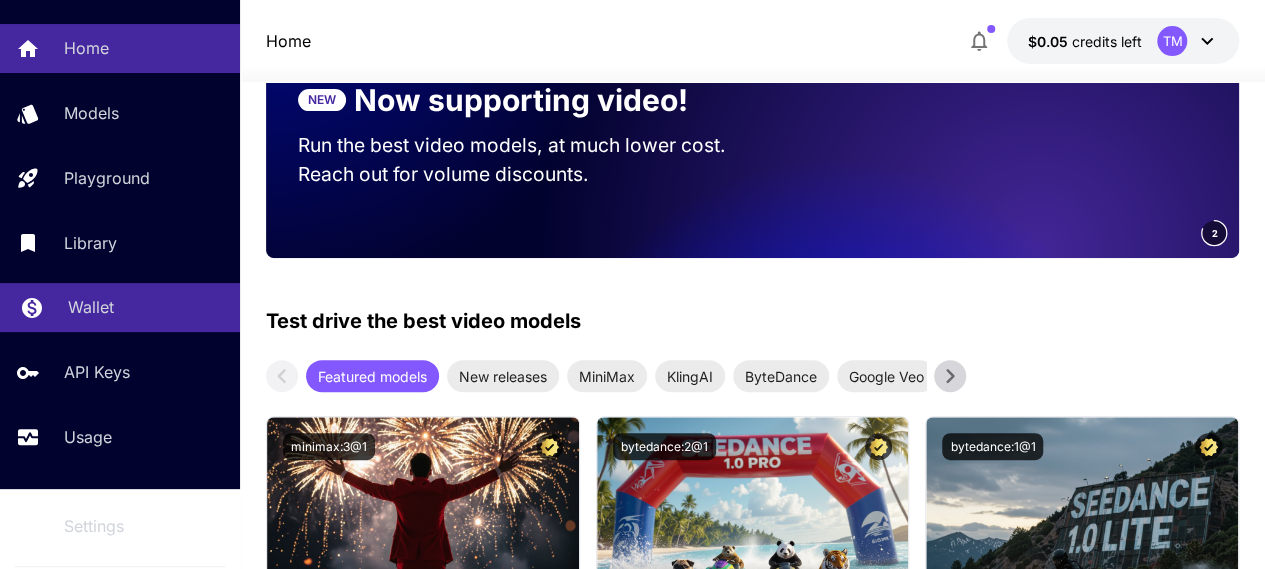 click on "Wallet" at bounding box center [120, 307] 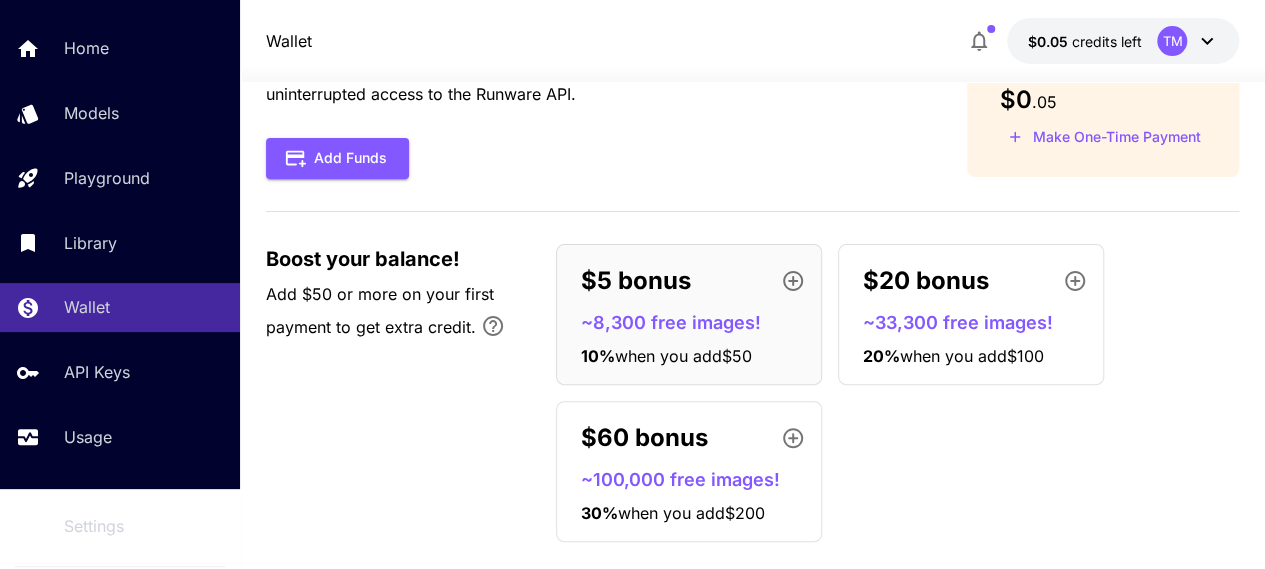 scroll, scrollTop: 134, scrollLeft: 0, axis: vertical 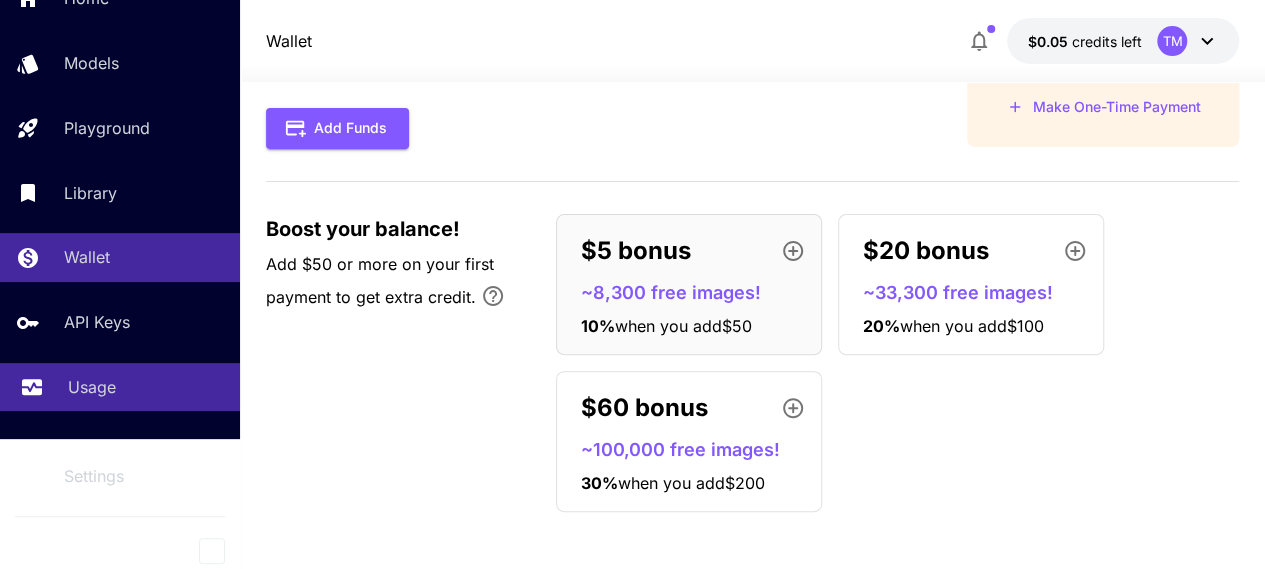 click on "Usage" at bounding box center [120, 387] 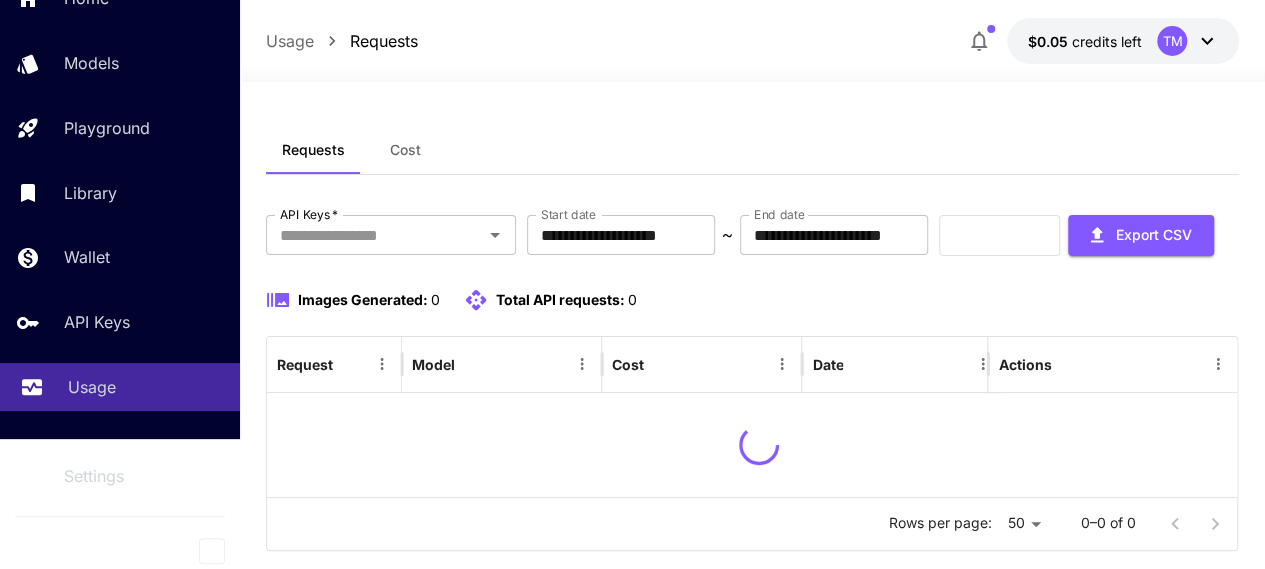 scroll, scrollTop: 0, scrollLeft: 0, axis: both 